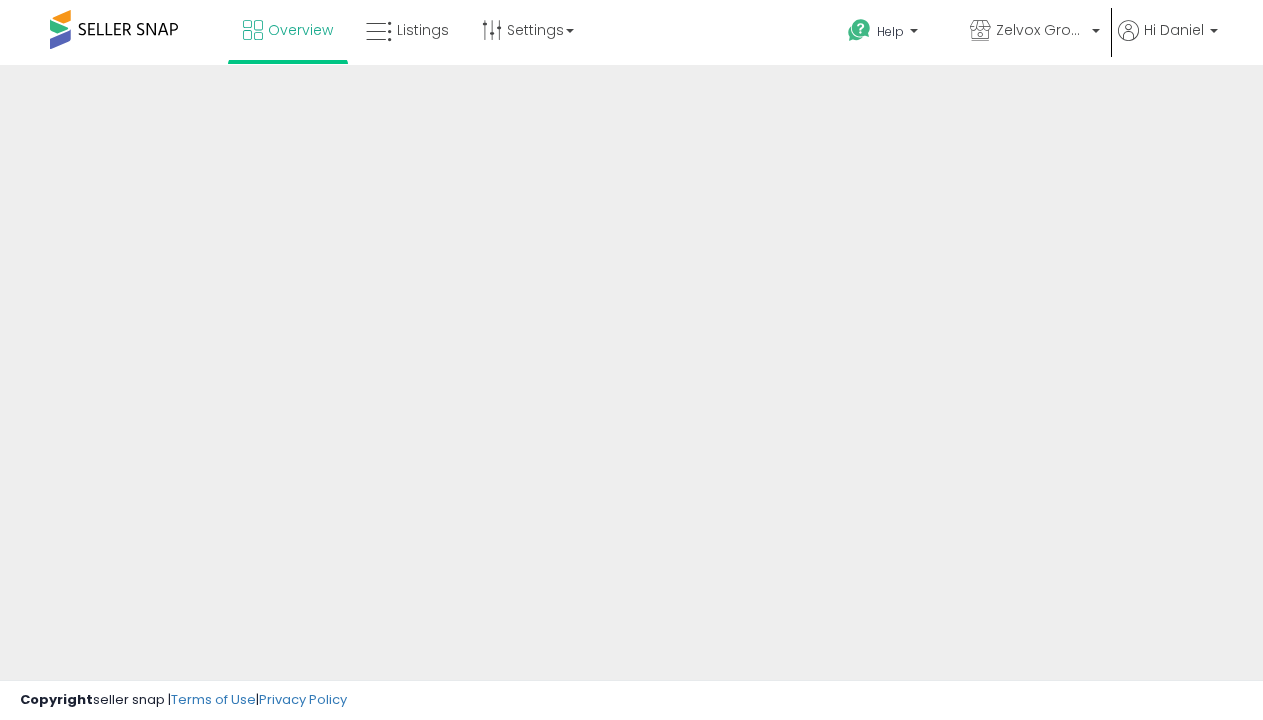 scroll, scrollTop: 0, scrollLeft: 0, axis: both 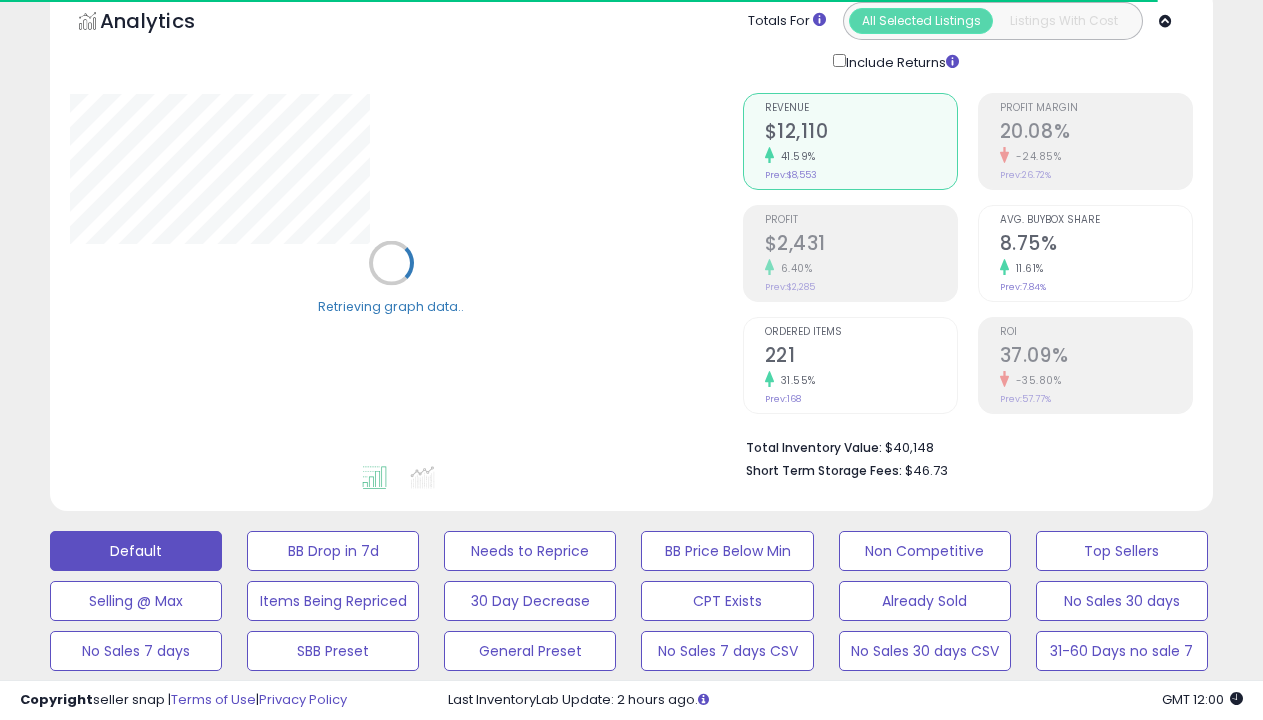 click on "BB is Suppressed" at bounding box center [333, 551] 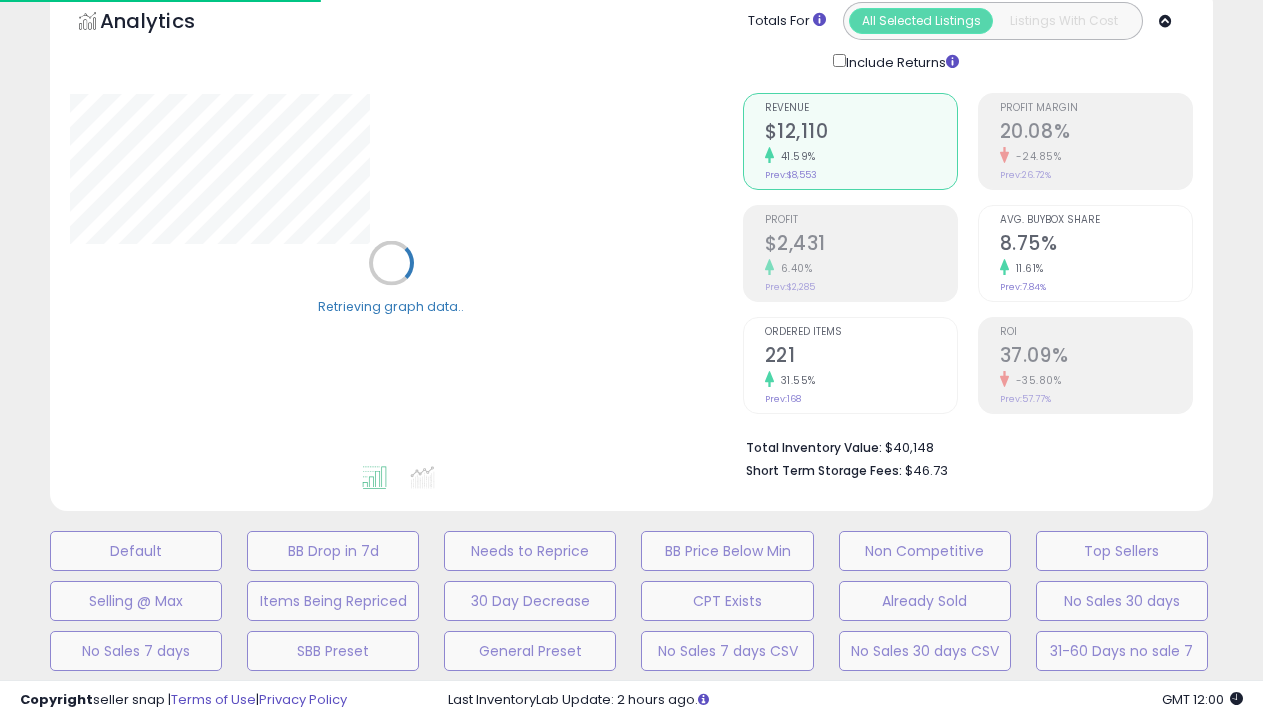 scroll, scrollTop: 439, scrollLeft: 0, axis: vertical 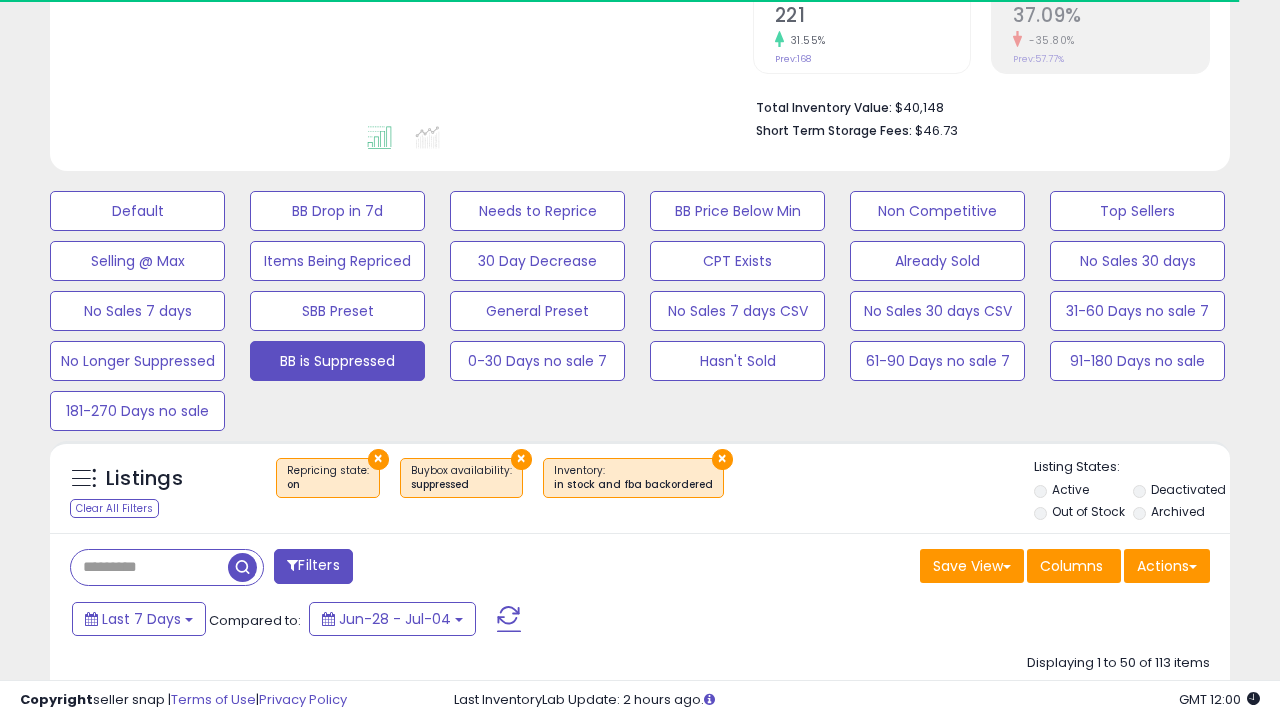 select on "**" 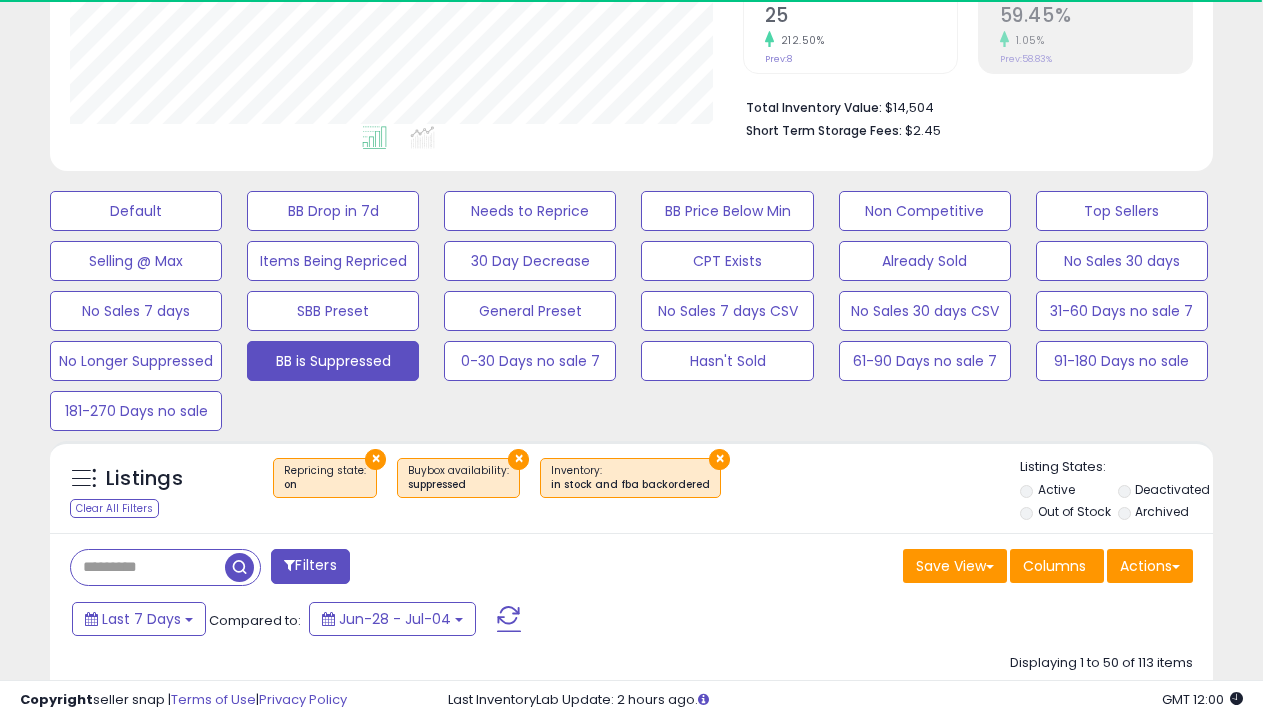scroll, scrollTop: 999590, scrollLeft: 999327, axis: both 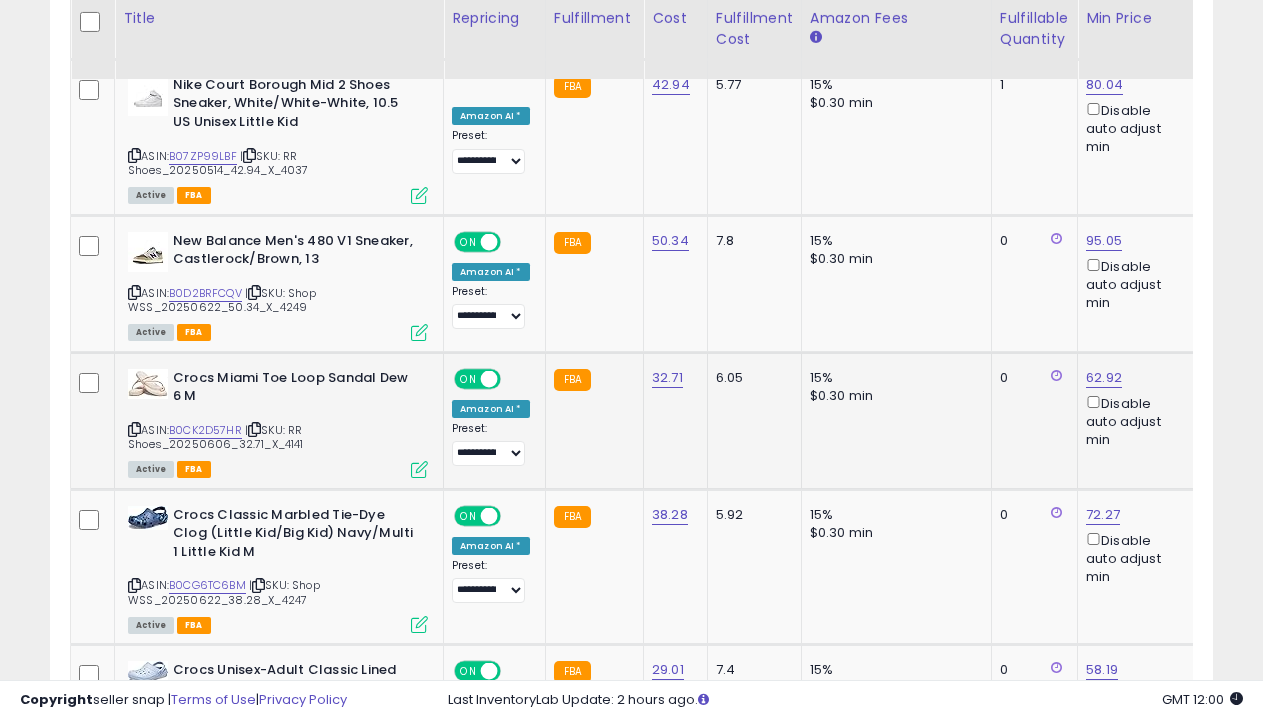 select on "**********" 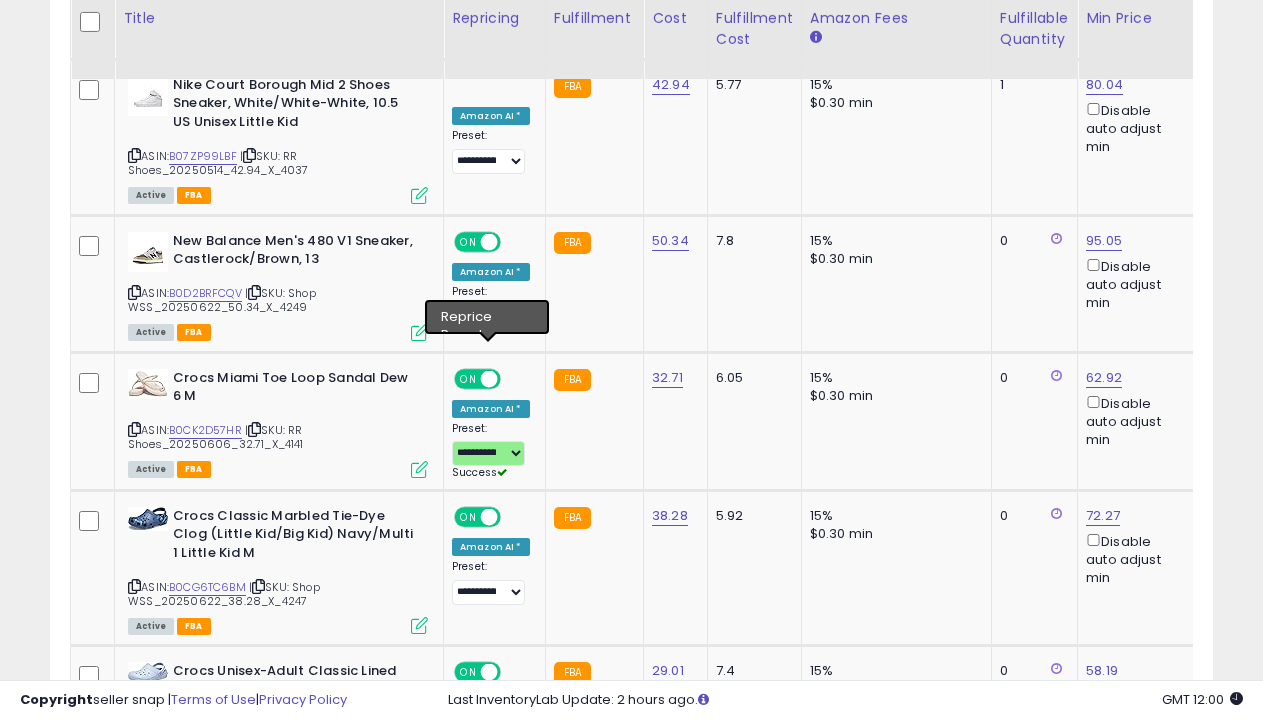 click on "›" at bounding box center (1143, 1251) 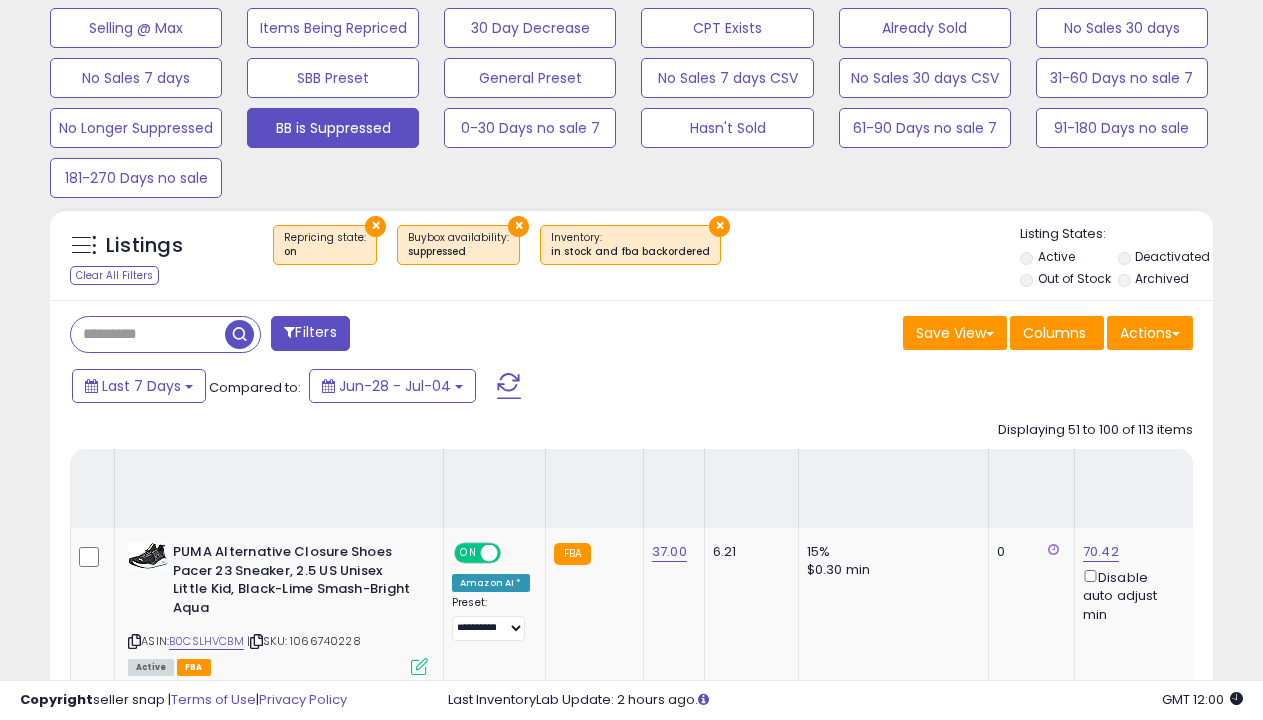 scroll, scrollTop: 7452, scrollLeft: 0, axis: vertical 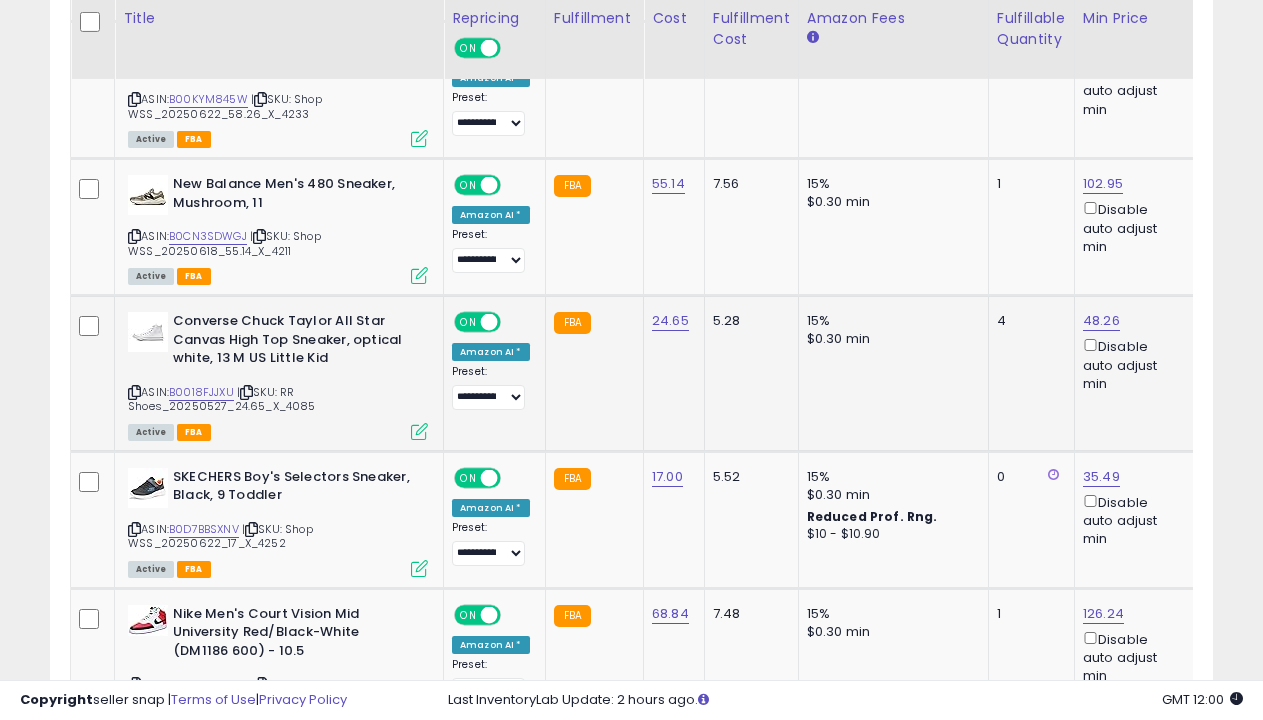 select on "**********" 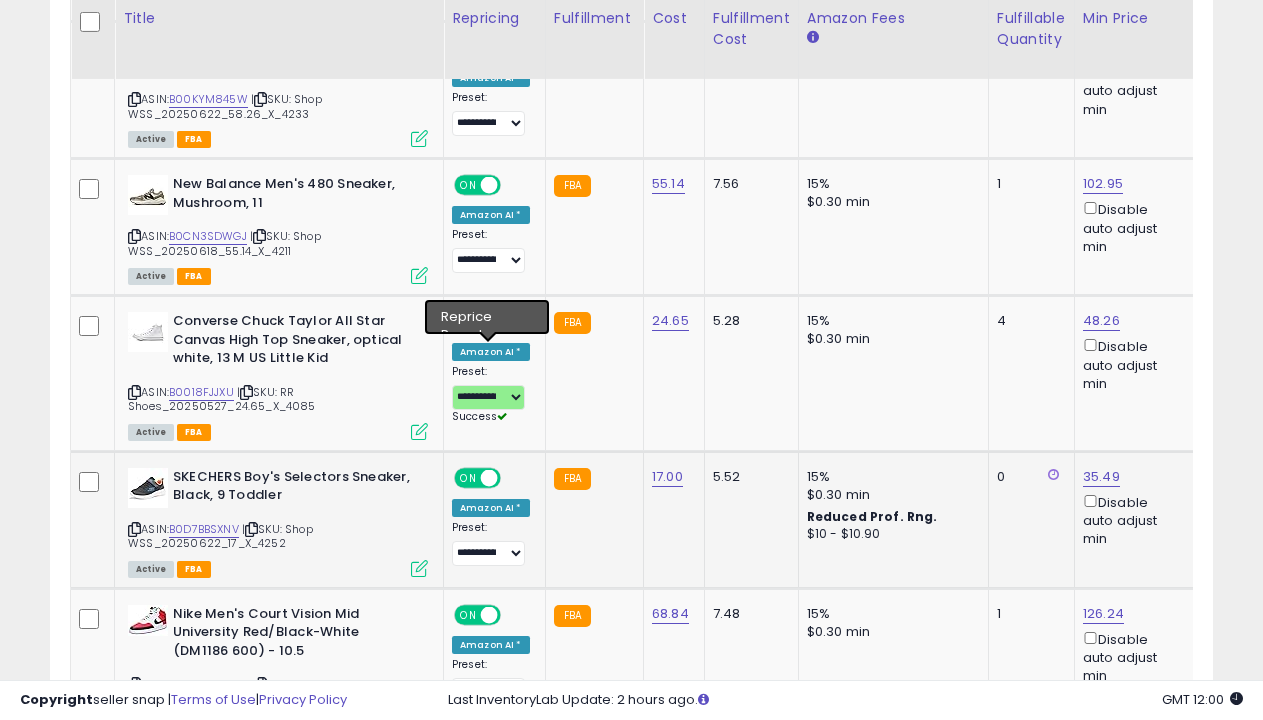 select on "**********" 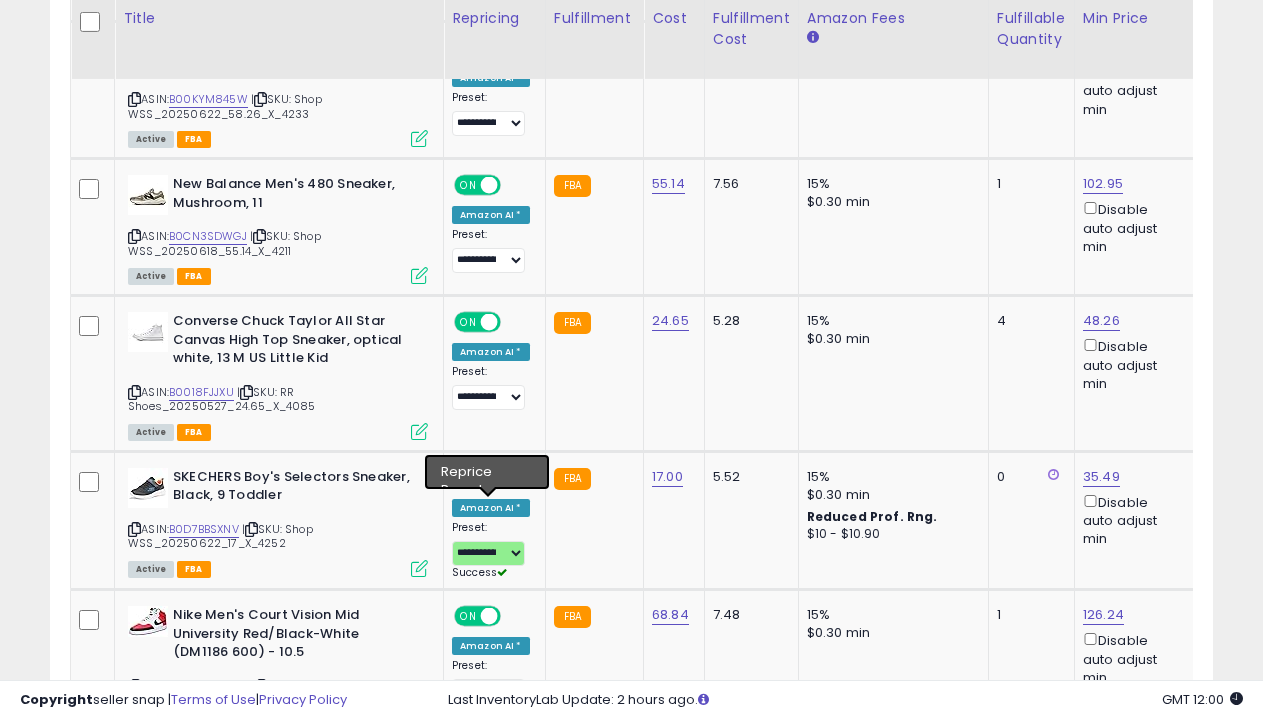 click on "›" at bounding box center (1143, 1541) 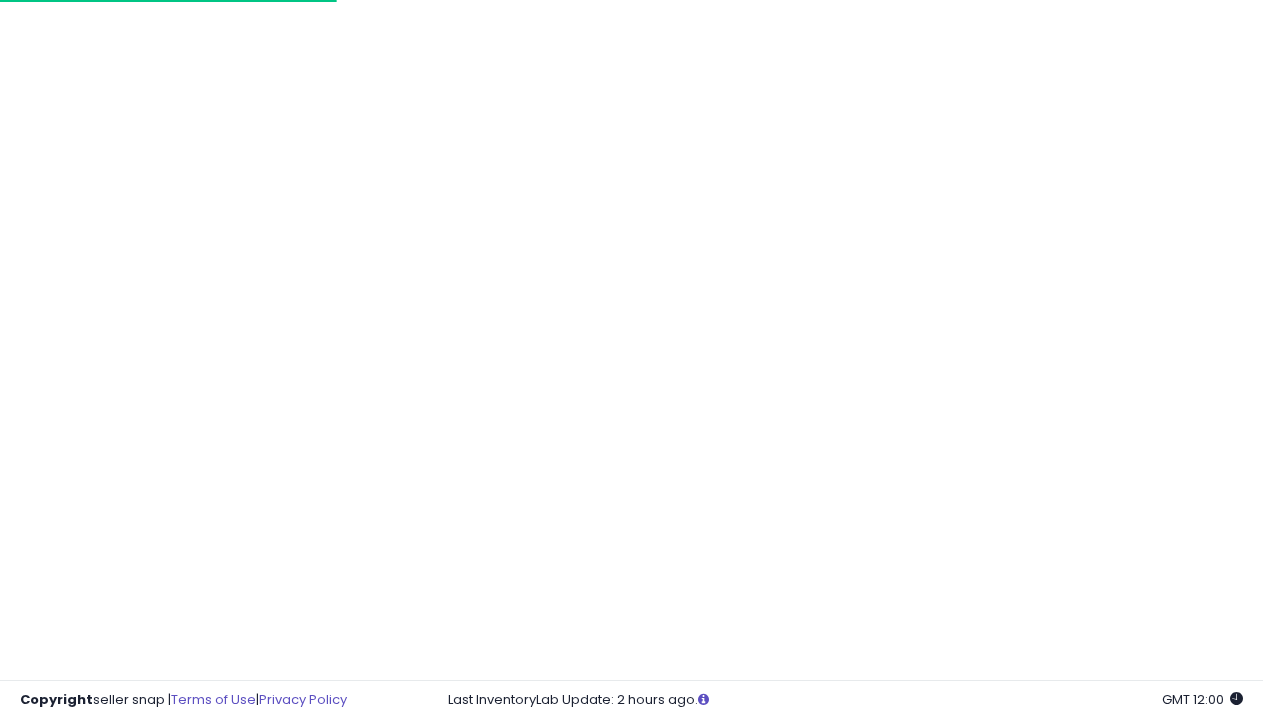 scroll, scrollTop: 2680, scrollLeft: 0, axis: vertical 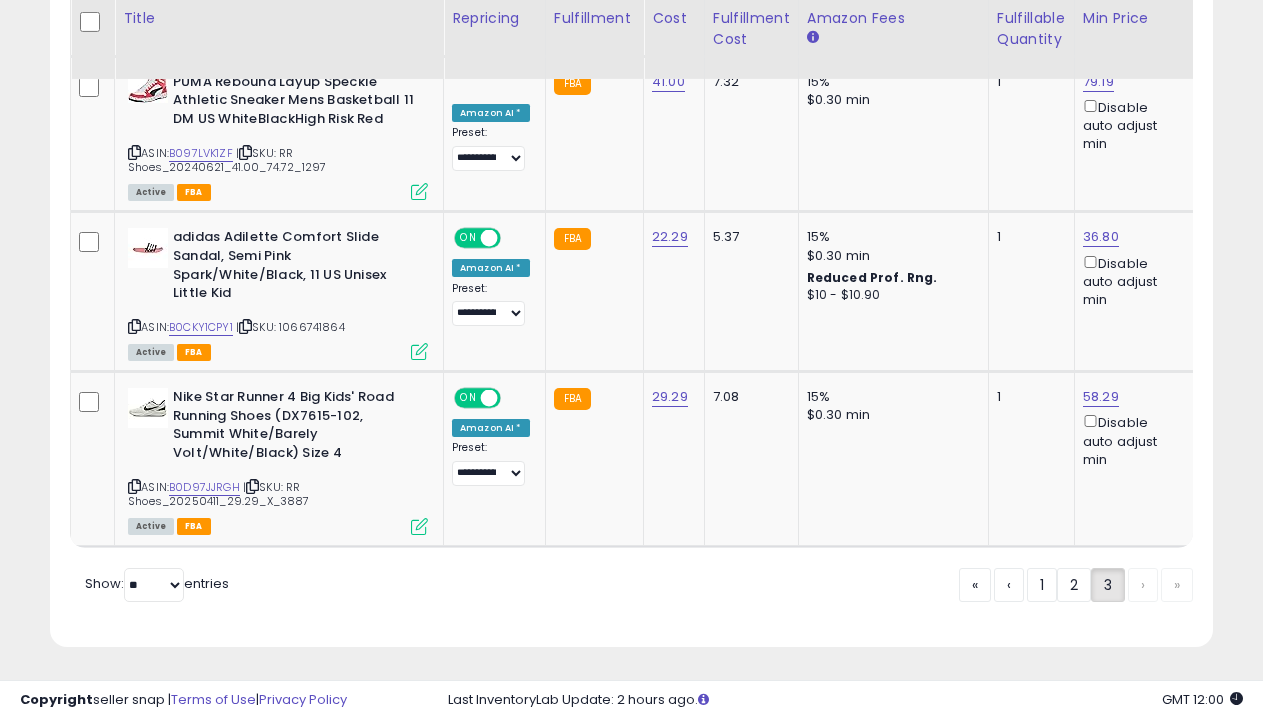 click on "No Longer Suppressed" at bounding box center [136, -2030] 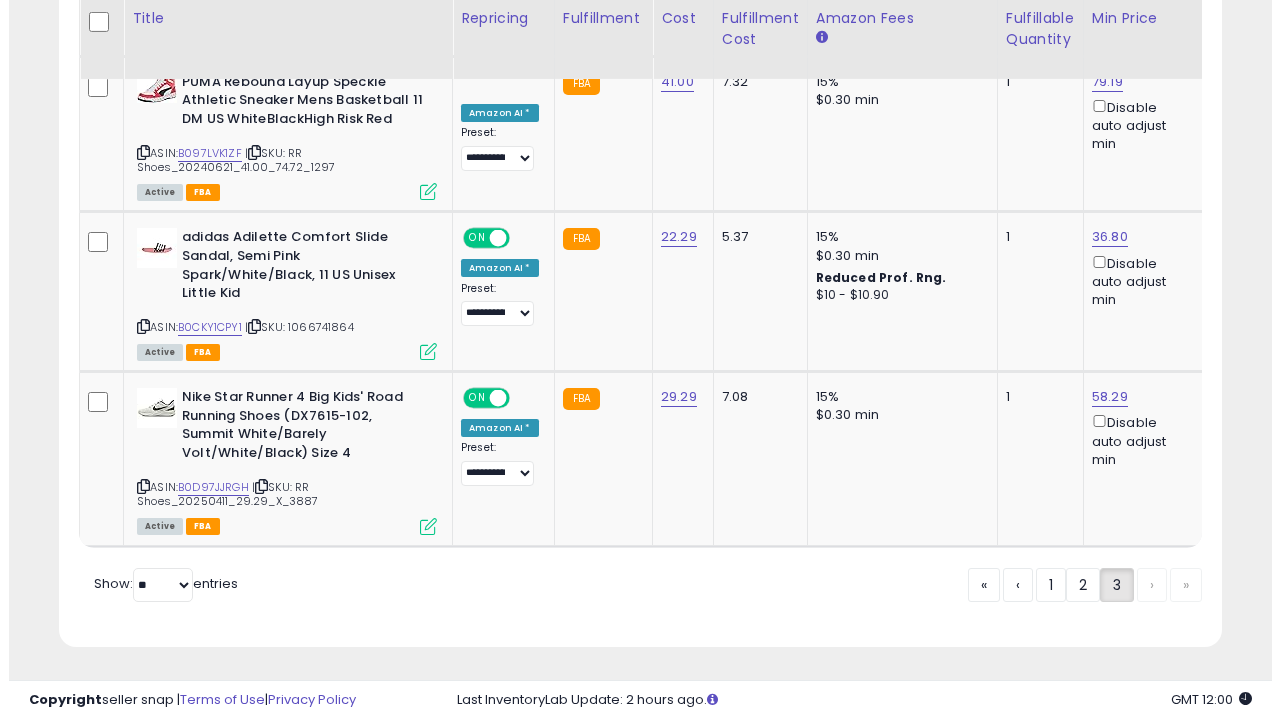 scroll, scrollTop: 439, scrollLeft: 0, axis: vertical 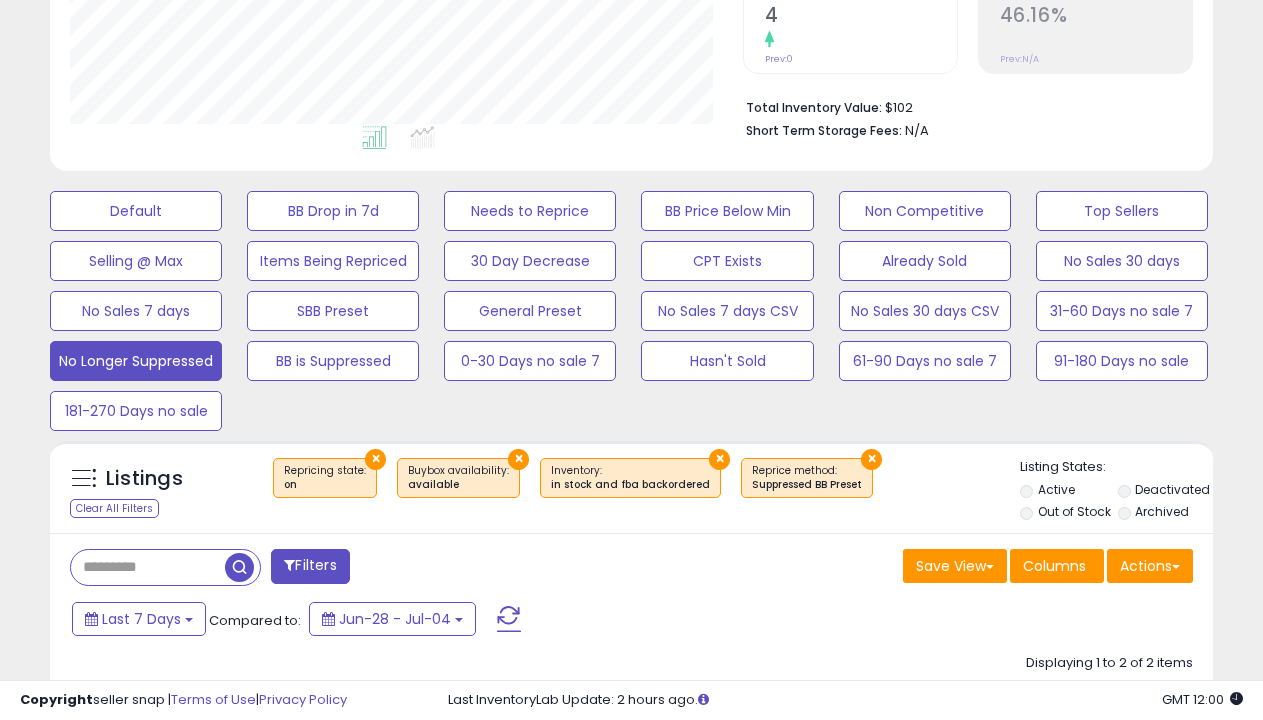 select on "**********" 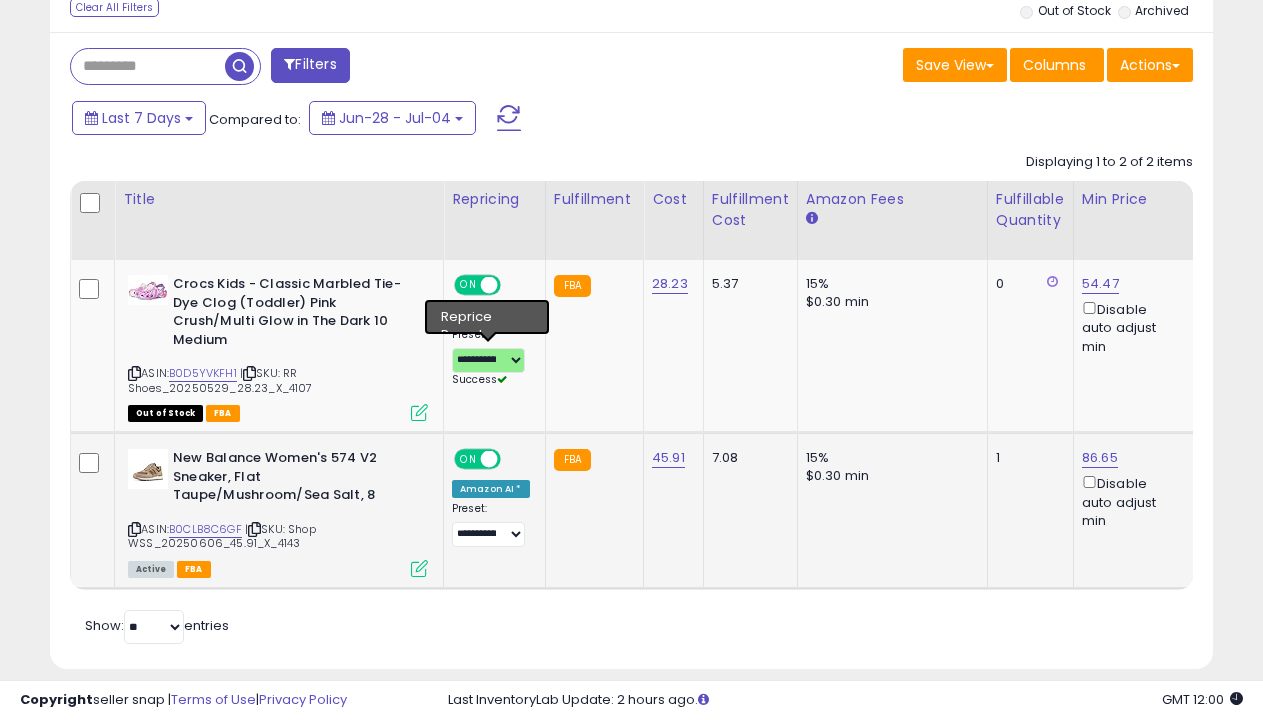select on "**********" 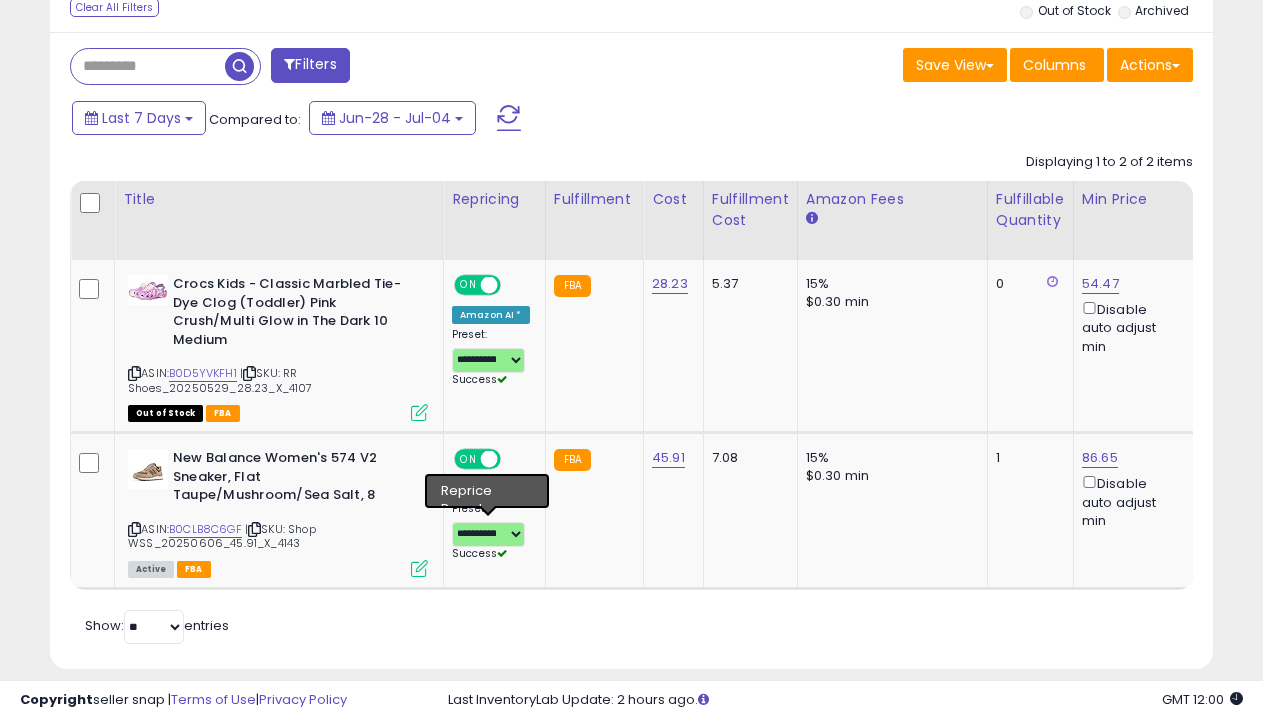 click on "Non Competitive" at bounding box center (136, -290) 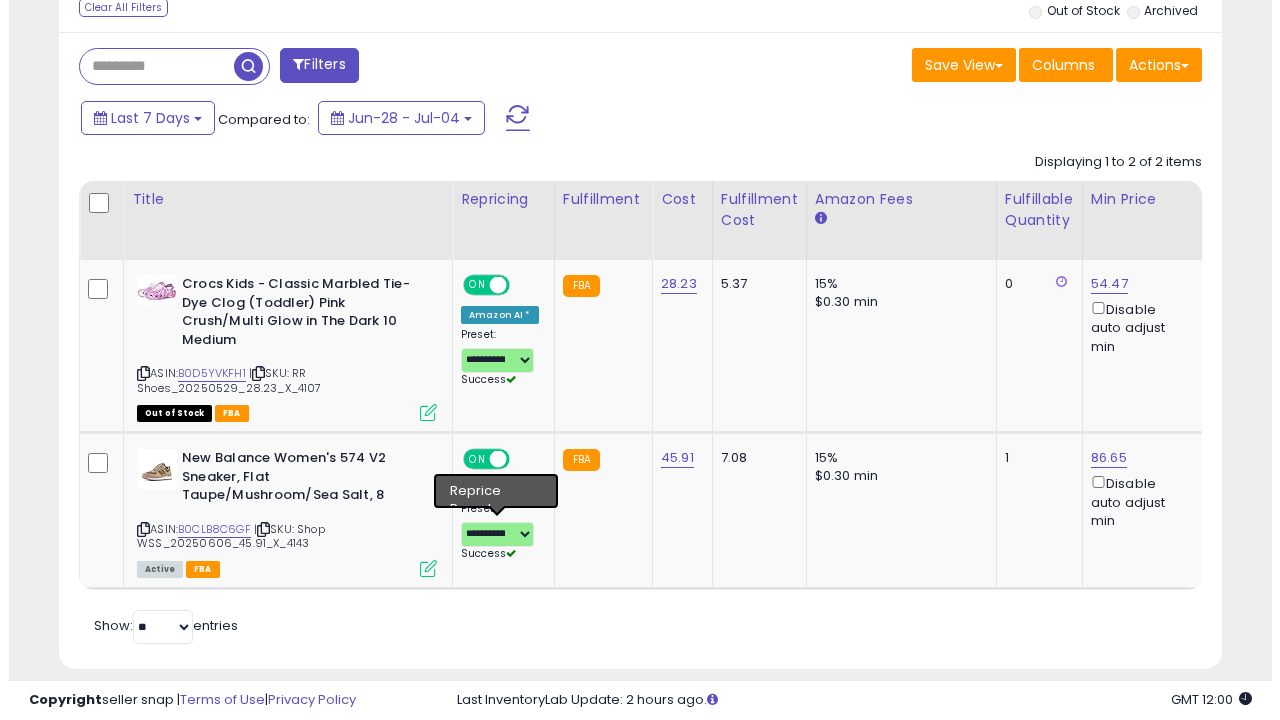 scroll, scrollTop: 289, scrollLeft: 0, axis: vertical 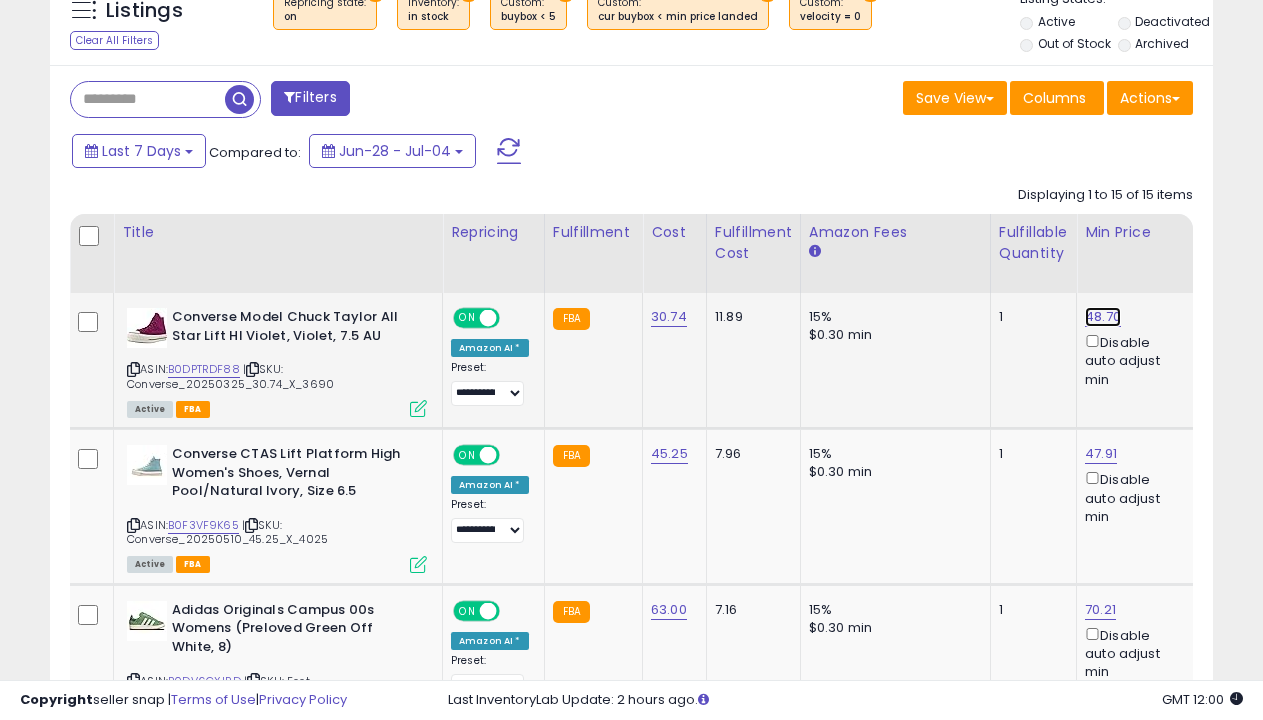 click on "48.70" at bounding box center [1103, 317] 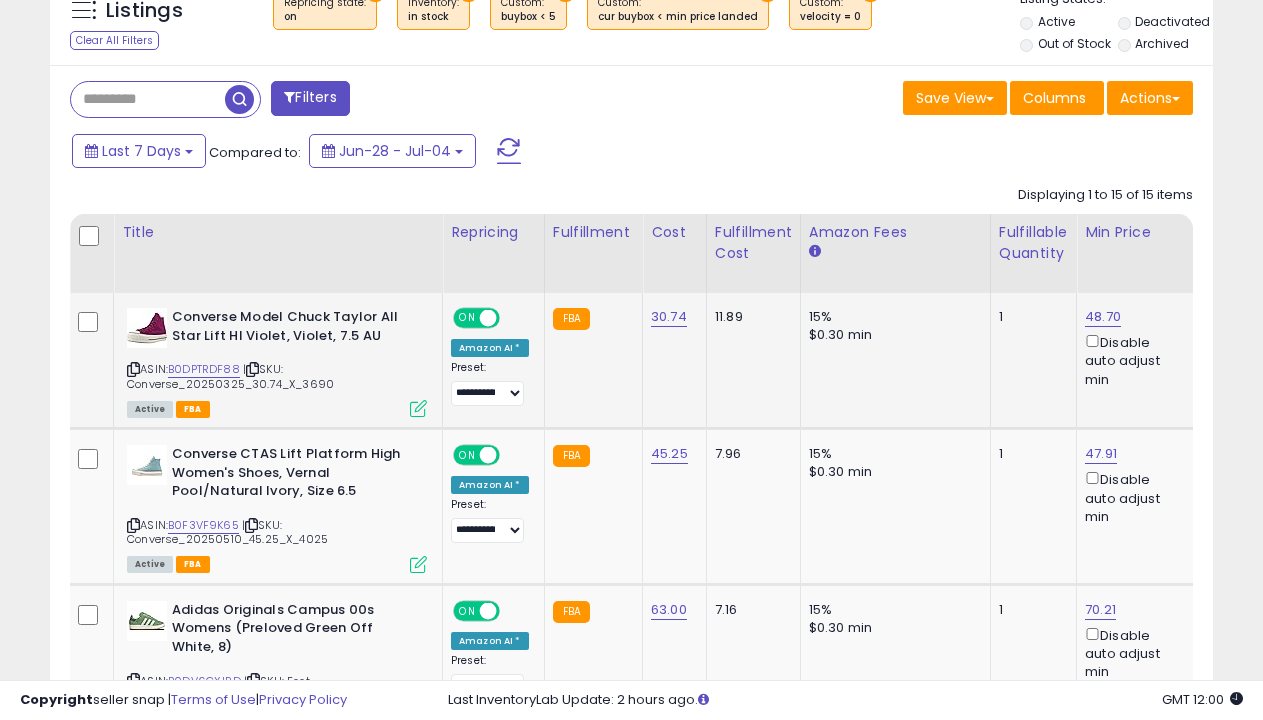 scroll, scrollTop: 0, scrollLeft: 99, axis: horizontal 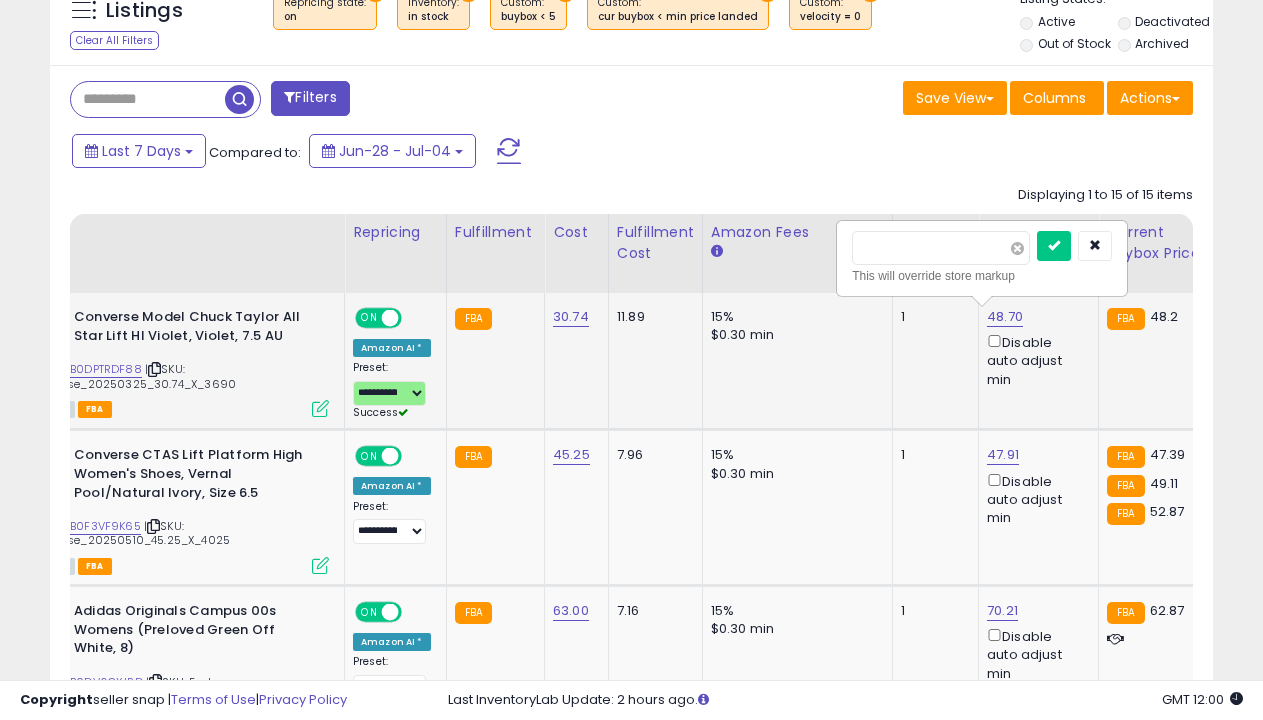 click at bounding box center (1017, 248) 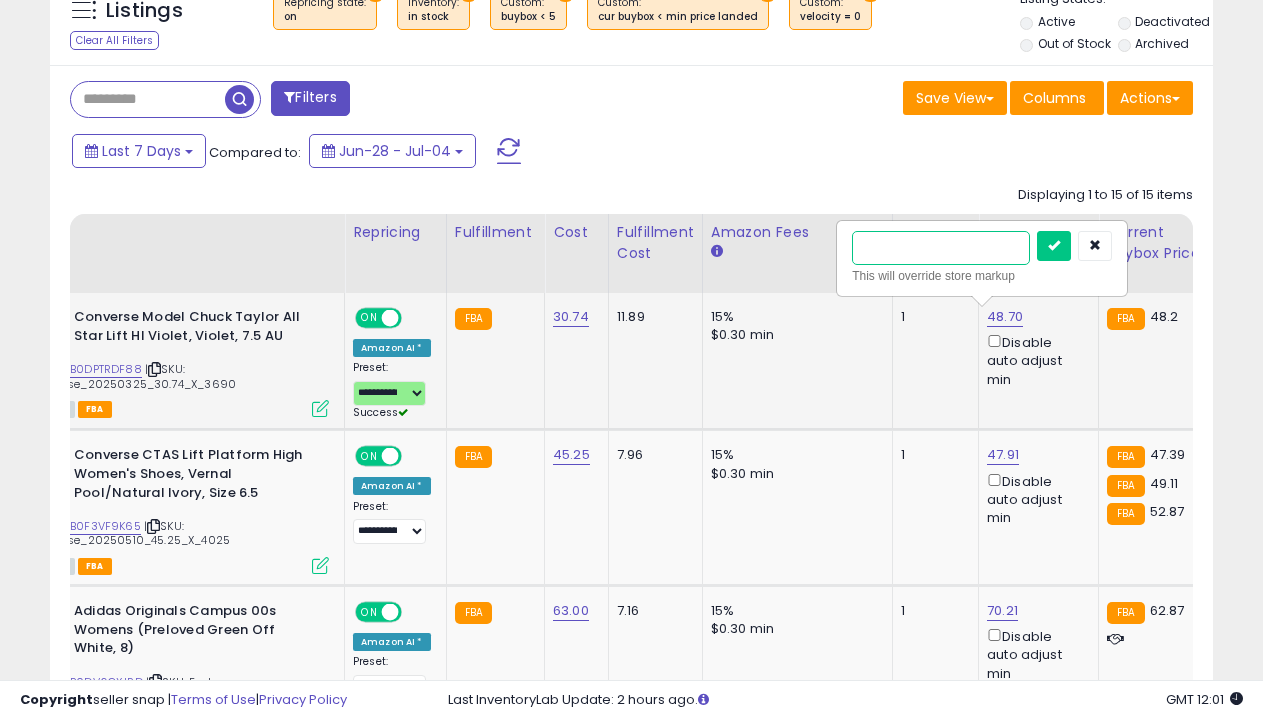 type on "****" 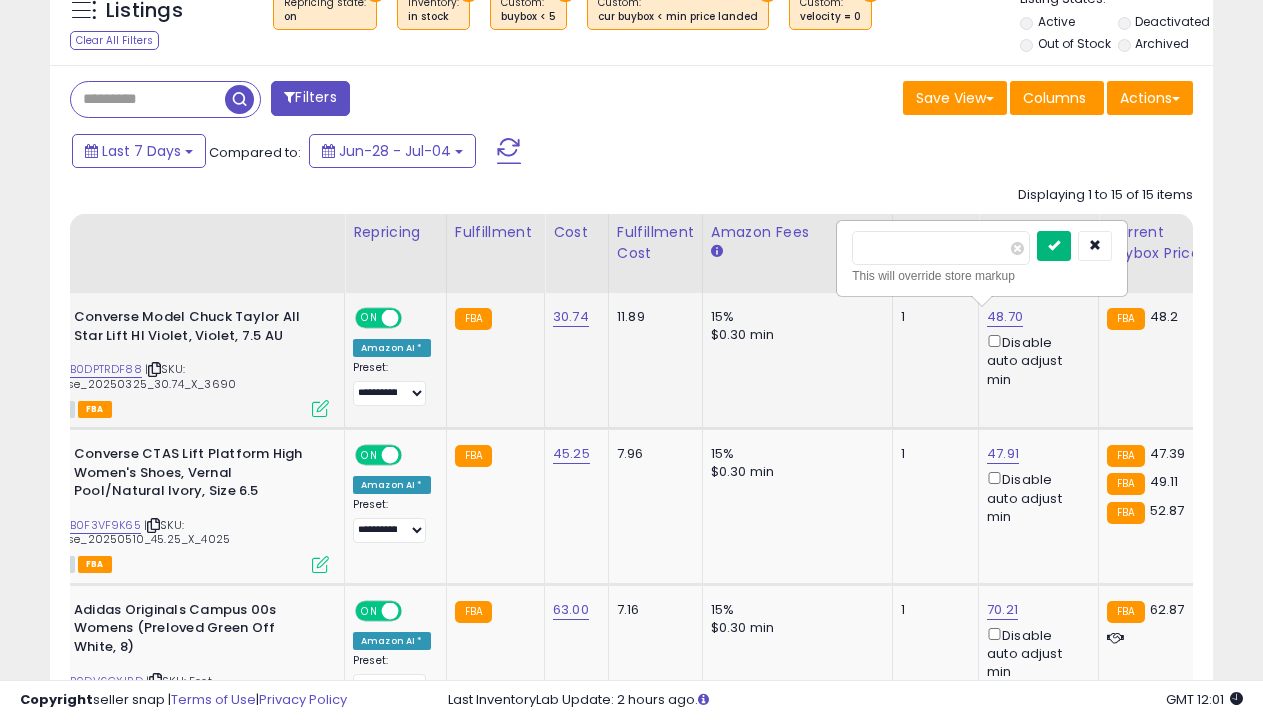 click at bounding box center (1054, 245) 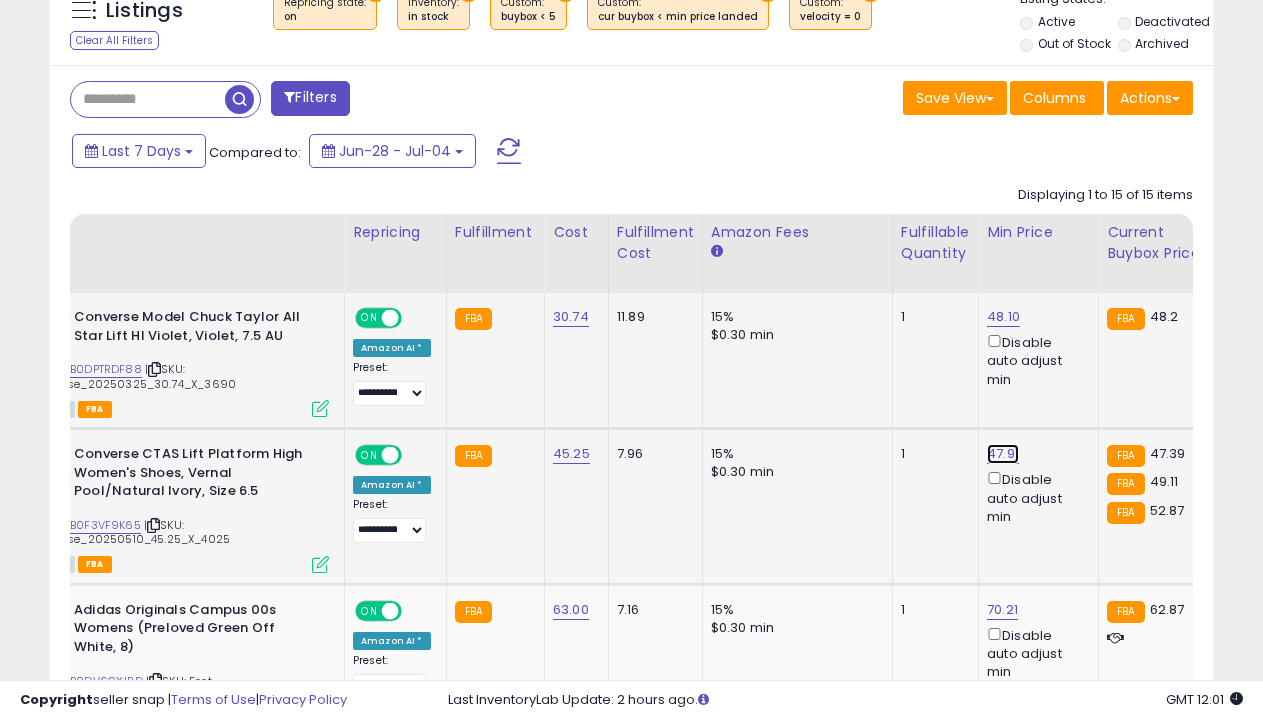 click on "47.91" at bounding box center (1003, 317) 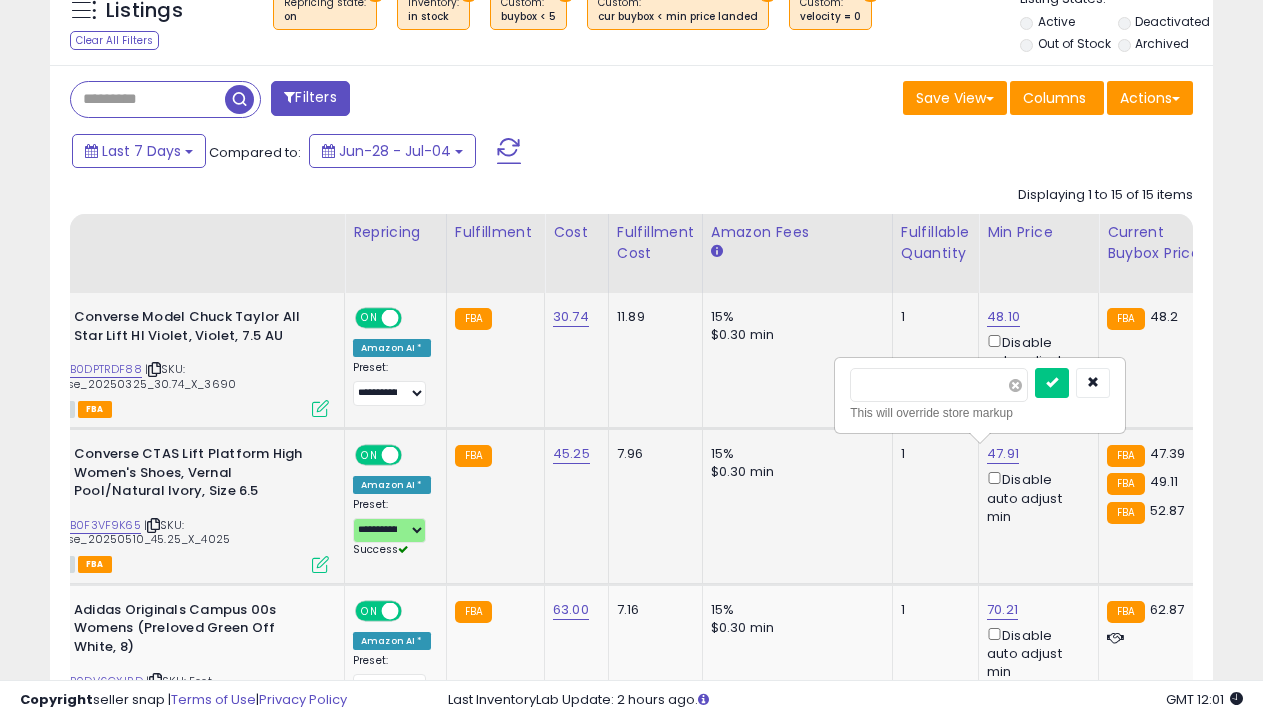 click at bounding box center (1015, 385) 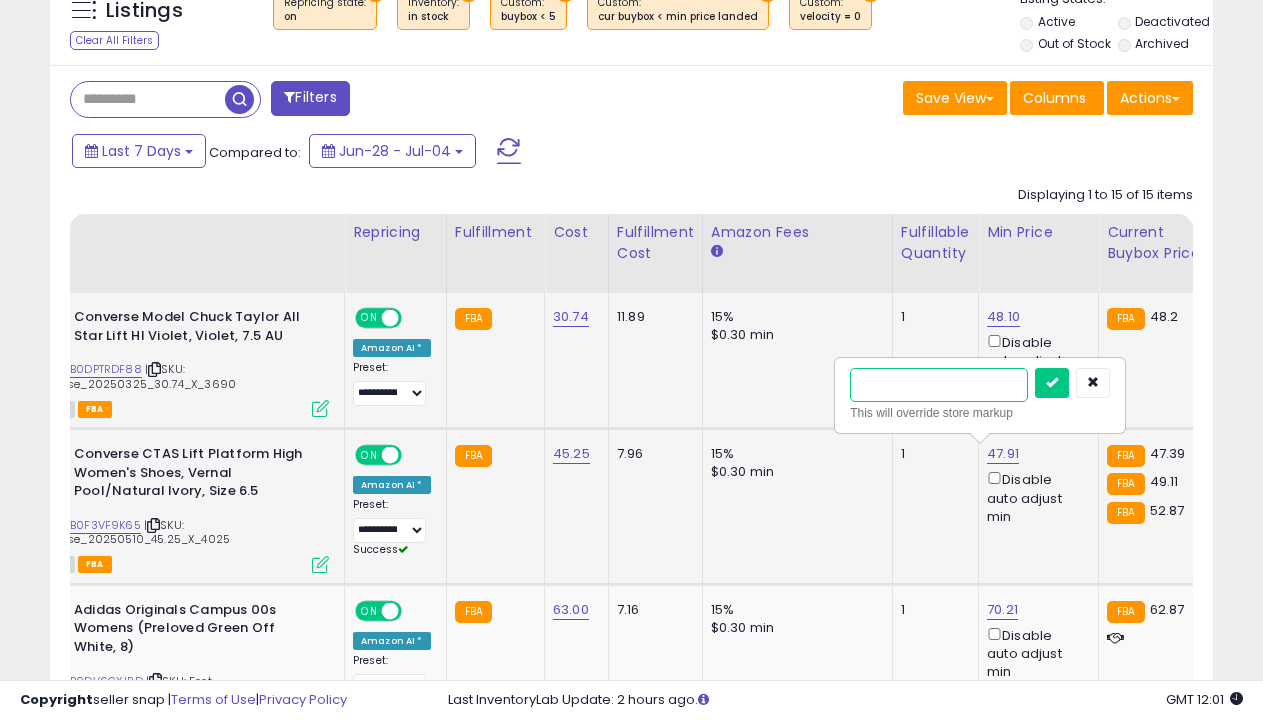 type on "*****" 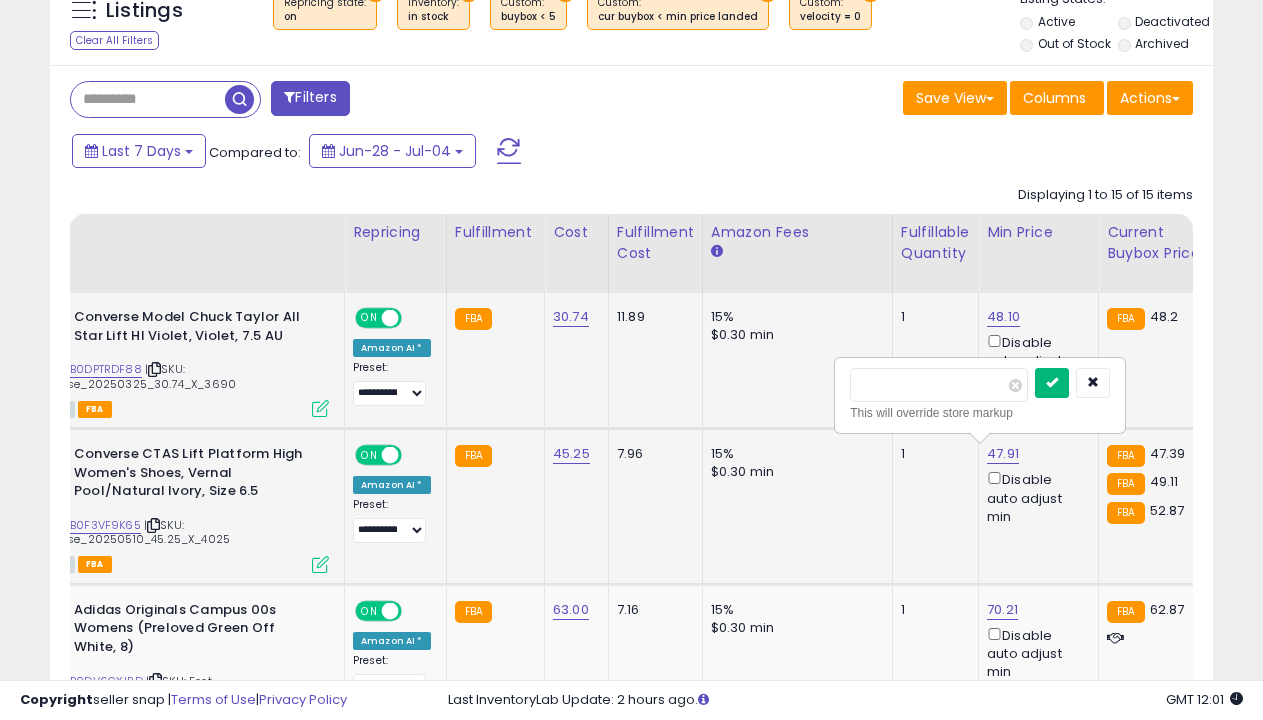 click at bounding box center [1052, 382] 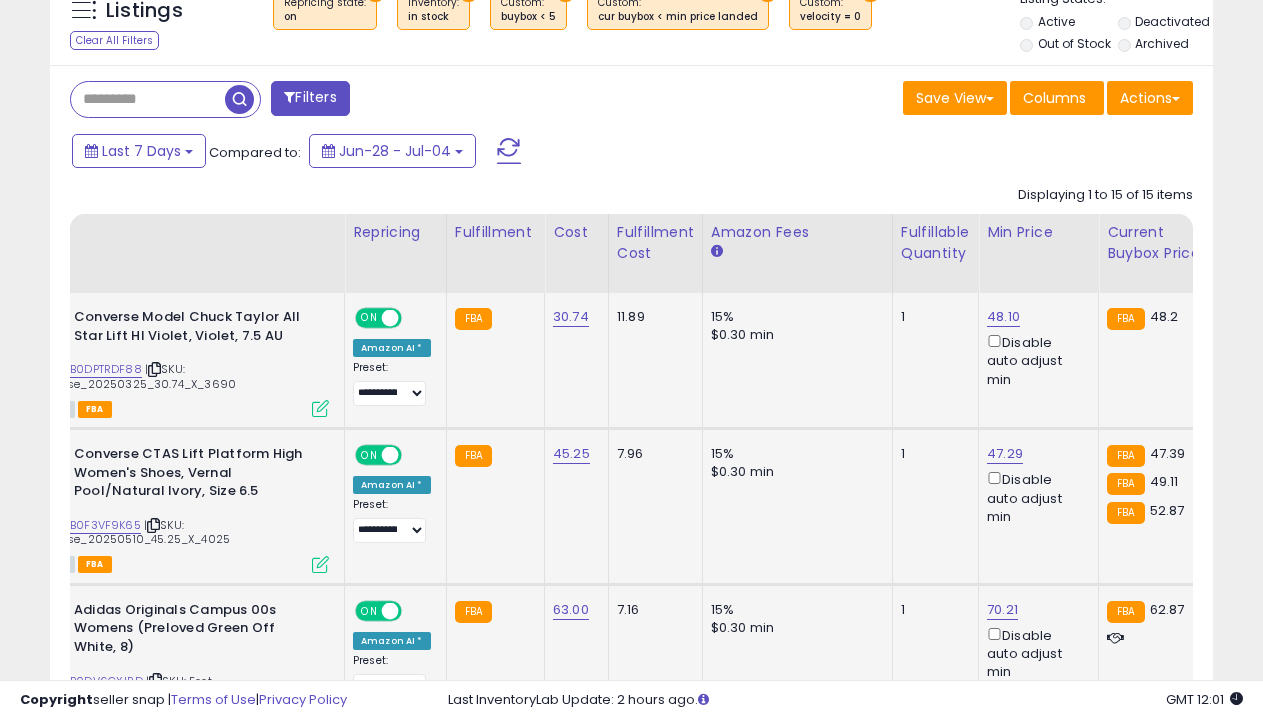 scroll, scrollTop: 926, scrollLeft: 0, axis: vertical 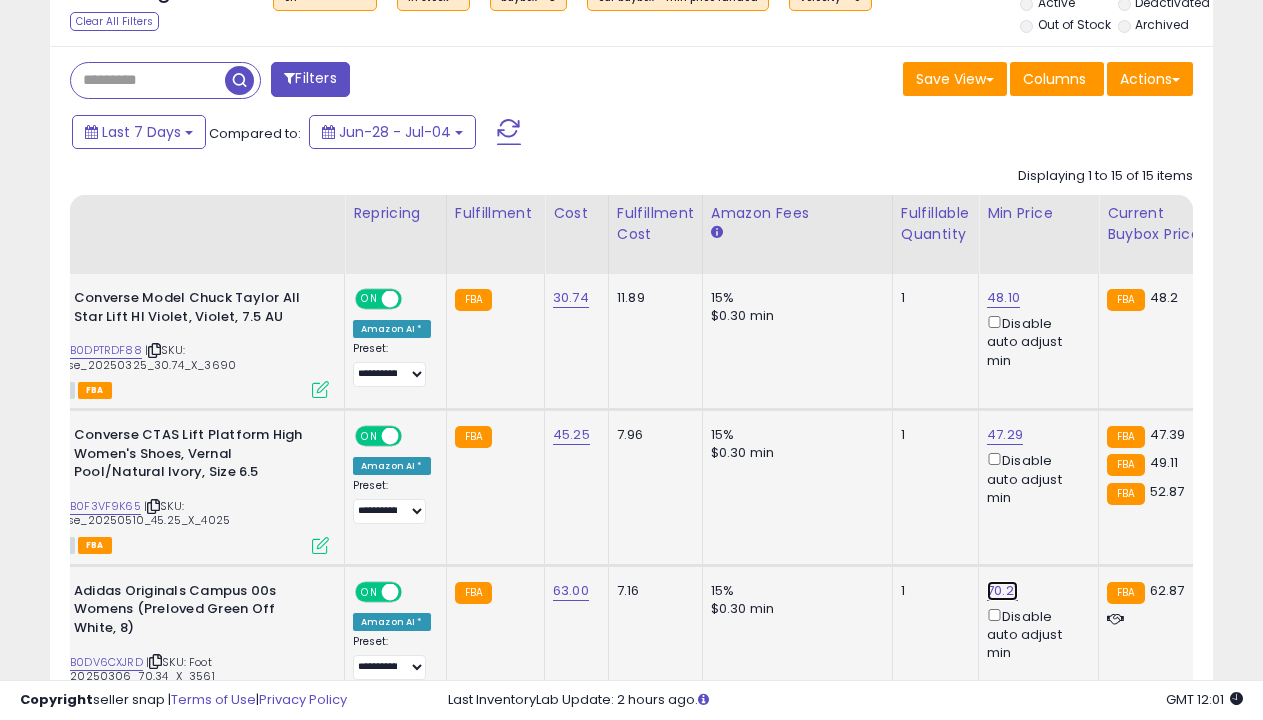 click on "70.21" at bounding box center (1003, 298) 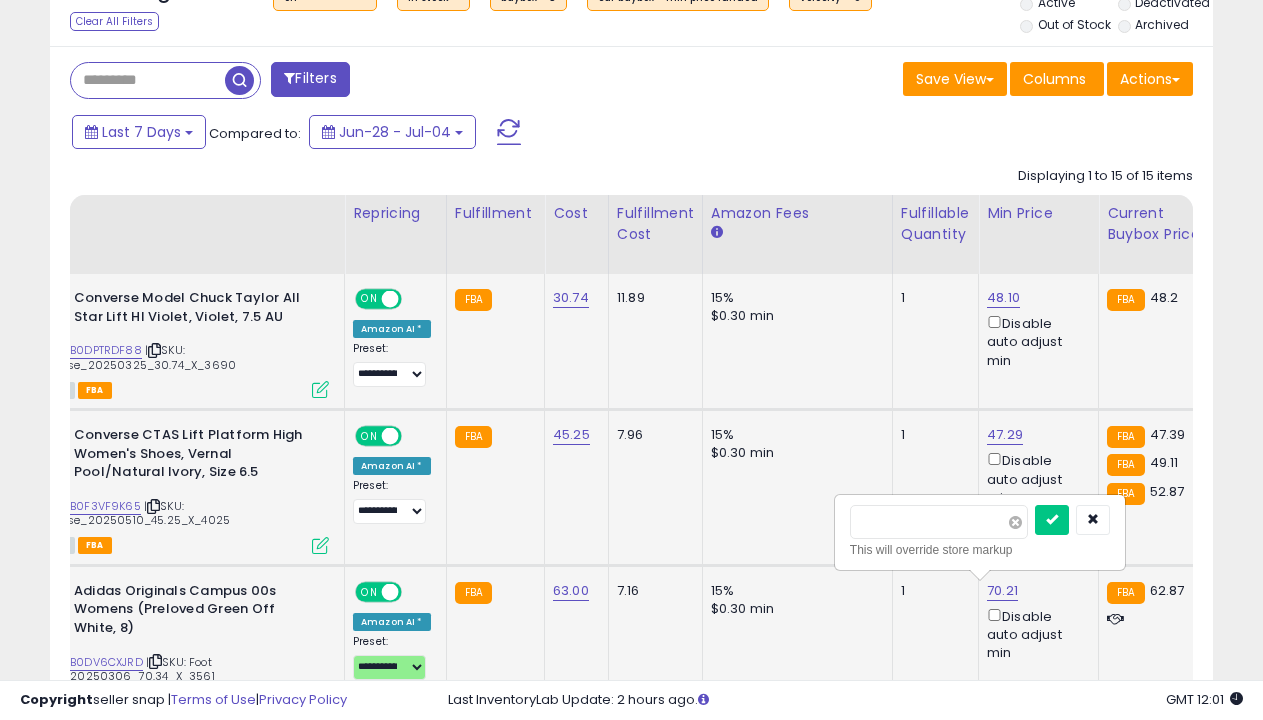 click at bounding box center [1015, 522] 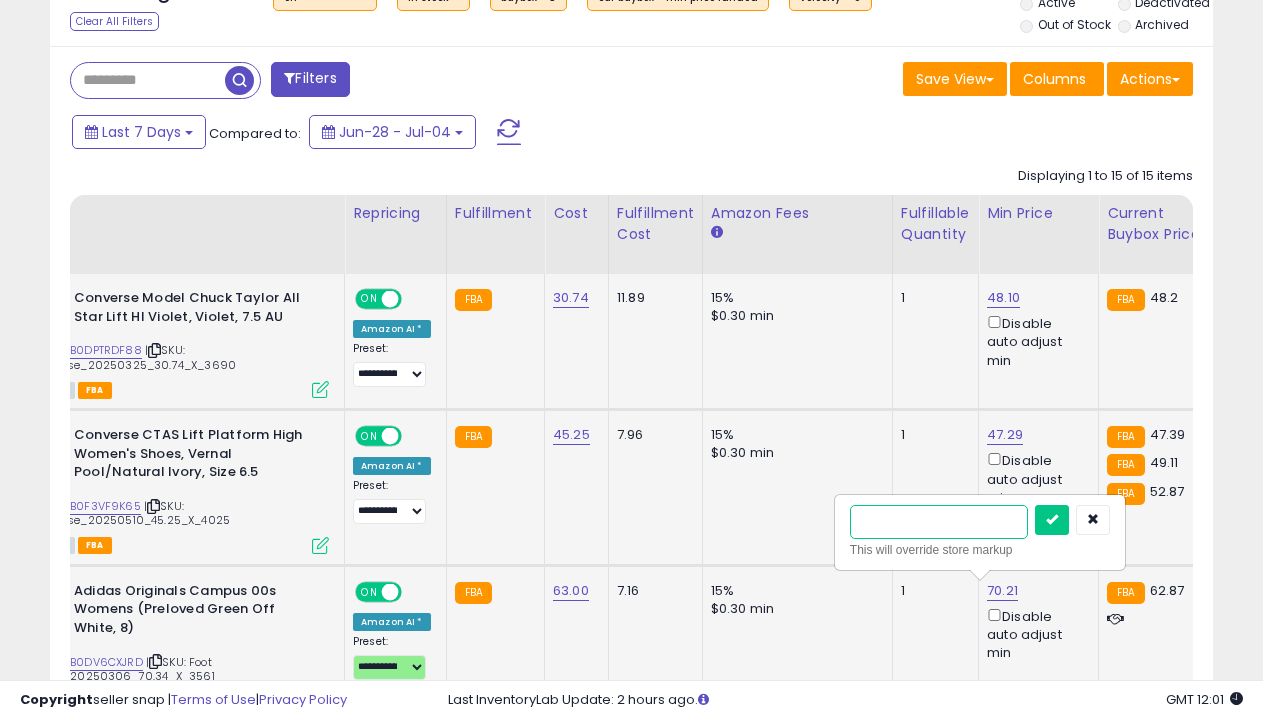 type on "*****" 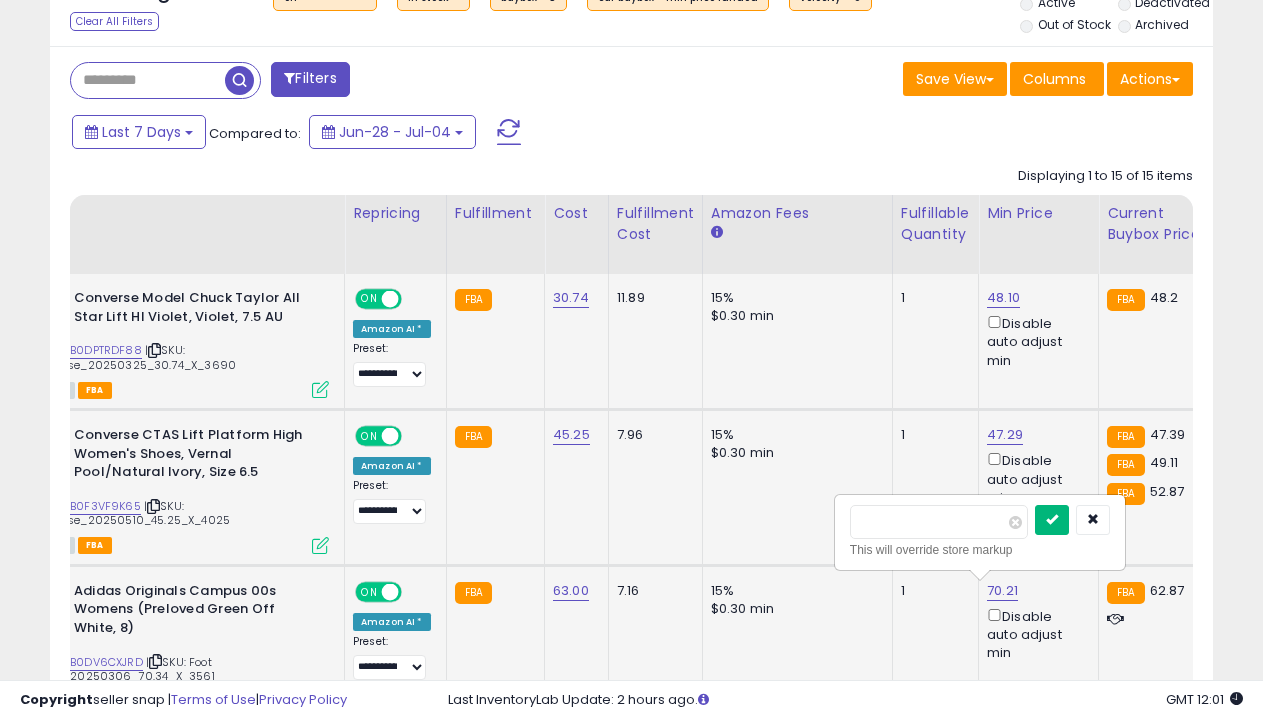 click at bounding box center [1052, 519] 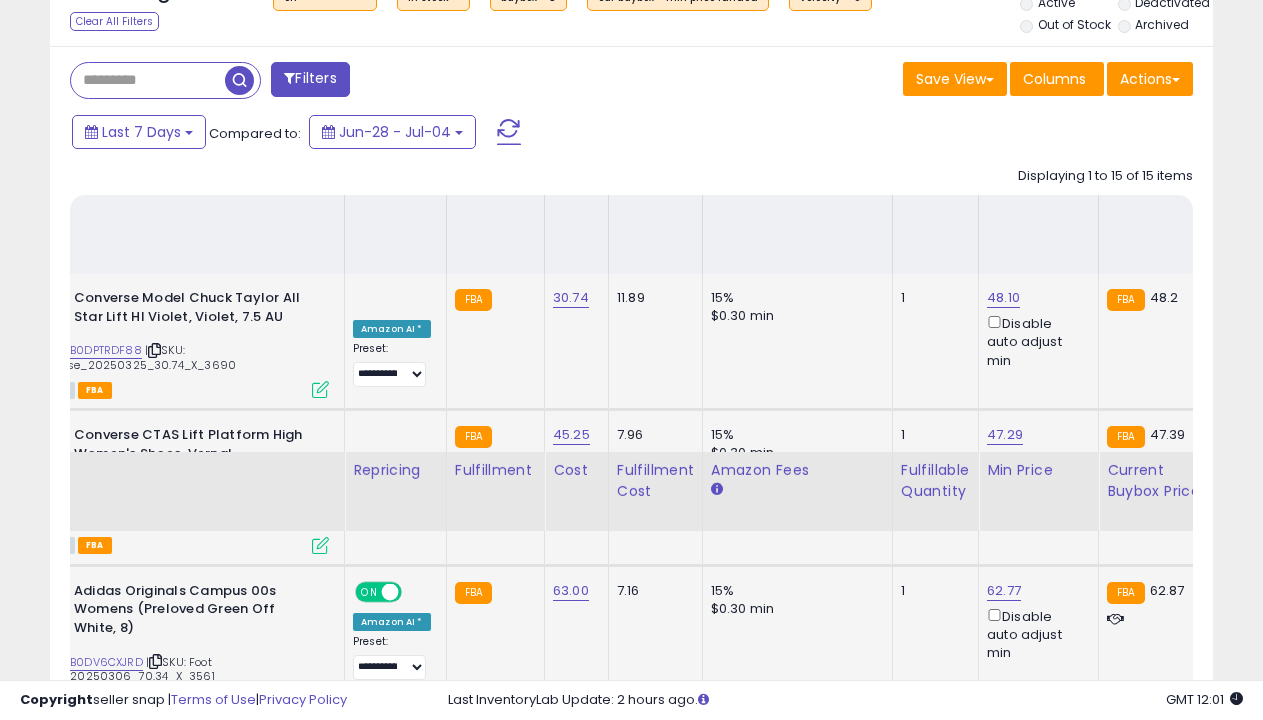 scroll, scrollTop: 1378, scrollLeft: 0, axis: vertical 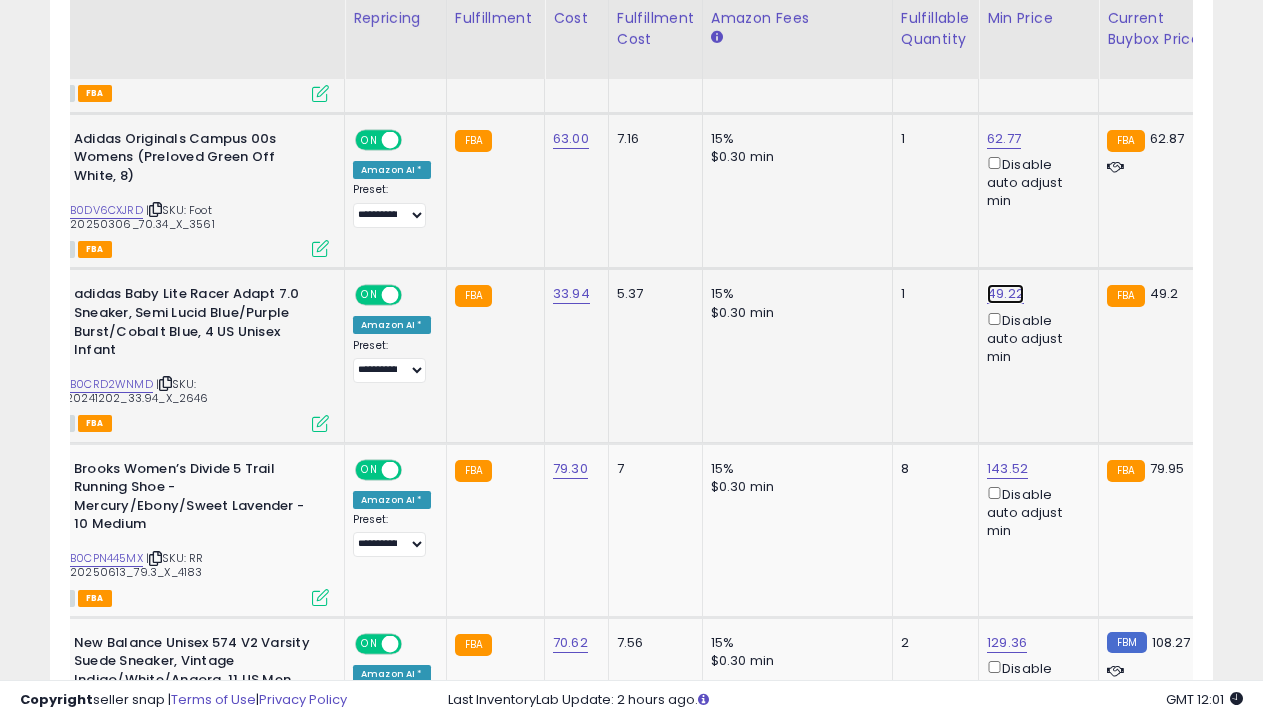 click on "49.22" at bounding box center [1003, -154] 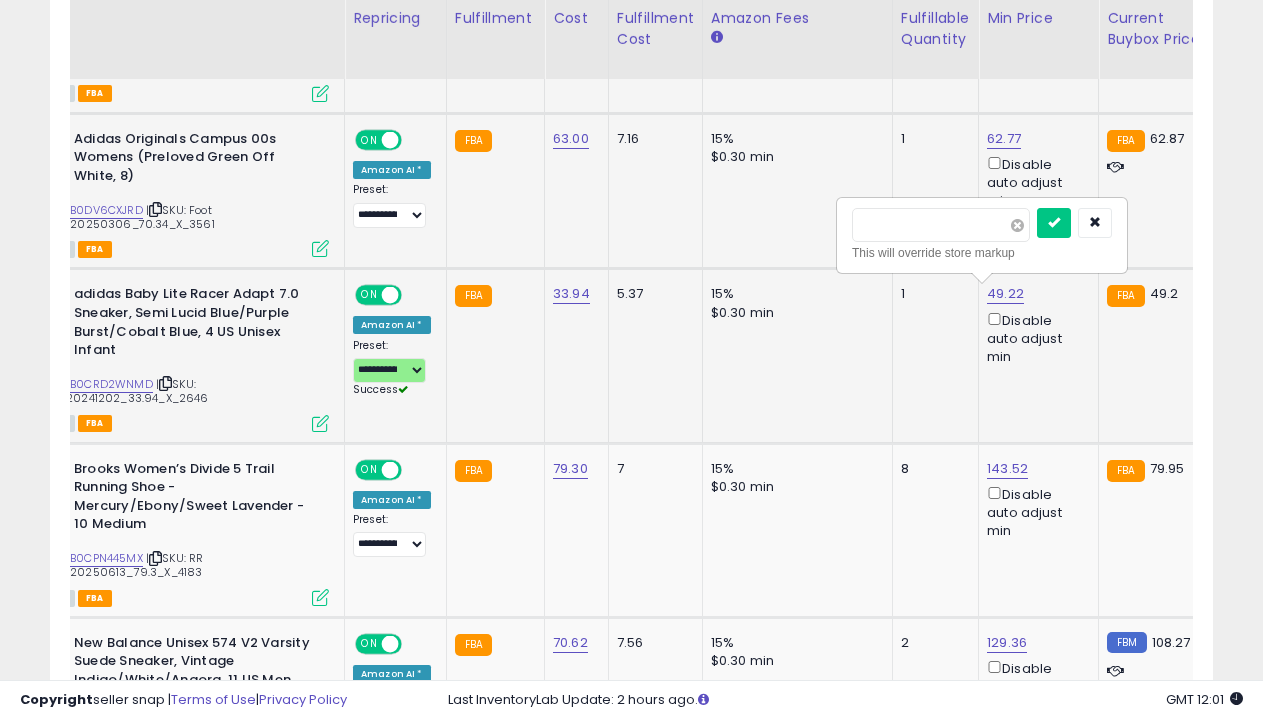 click at bounding box center [1017, 225] 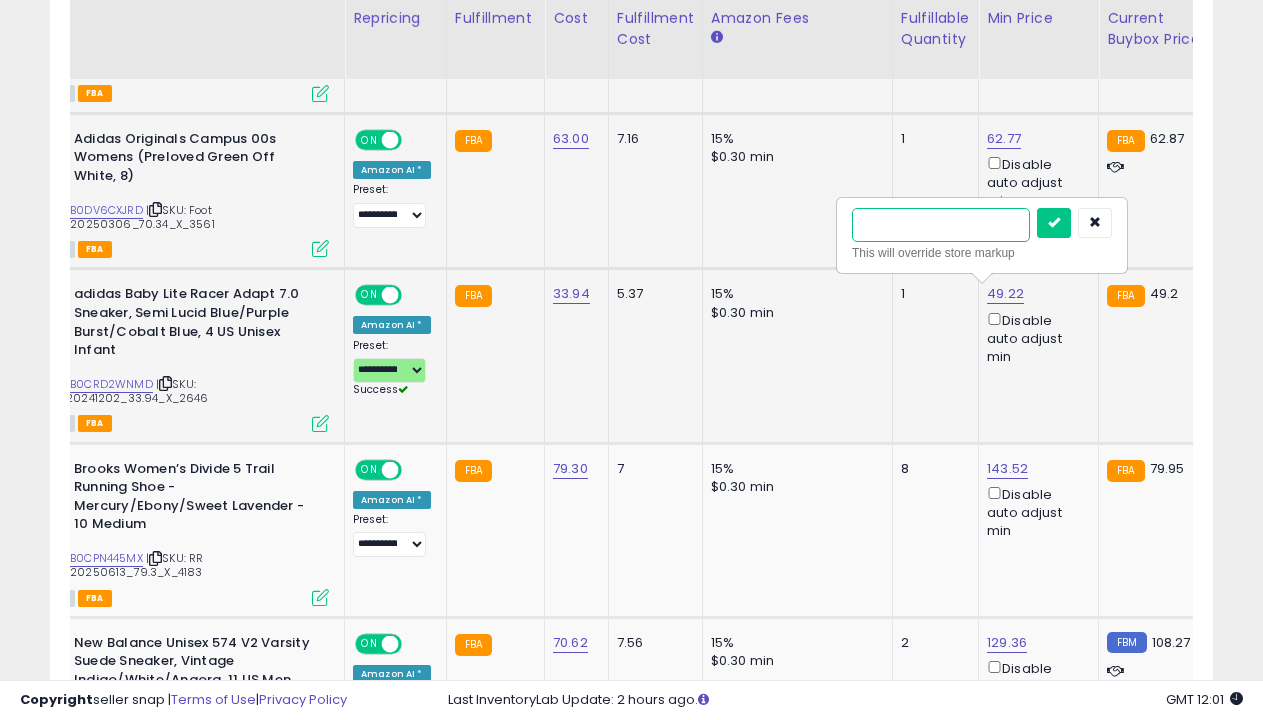 type on "****" 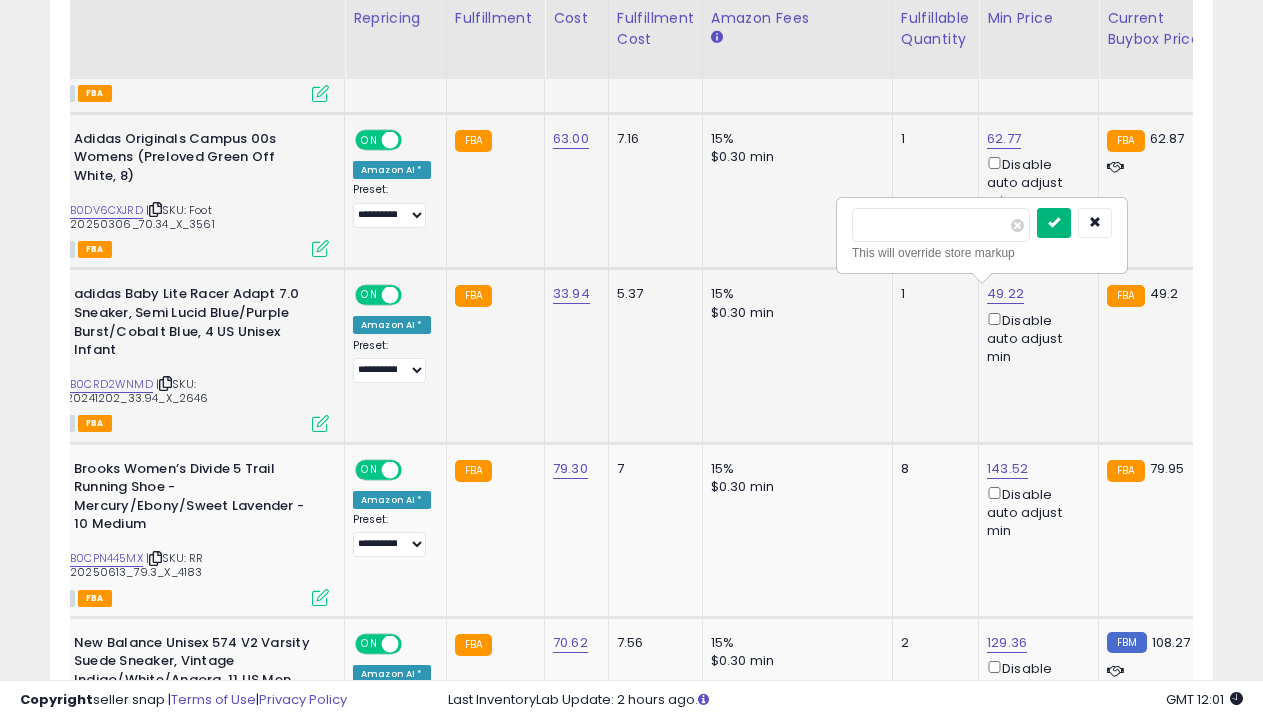 click at bounding box center [1054, 222] 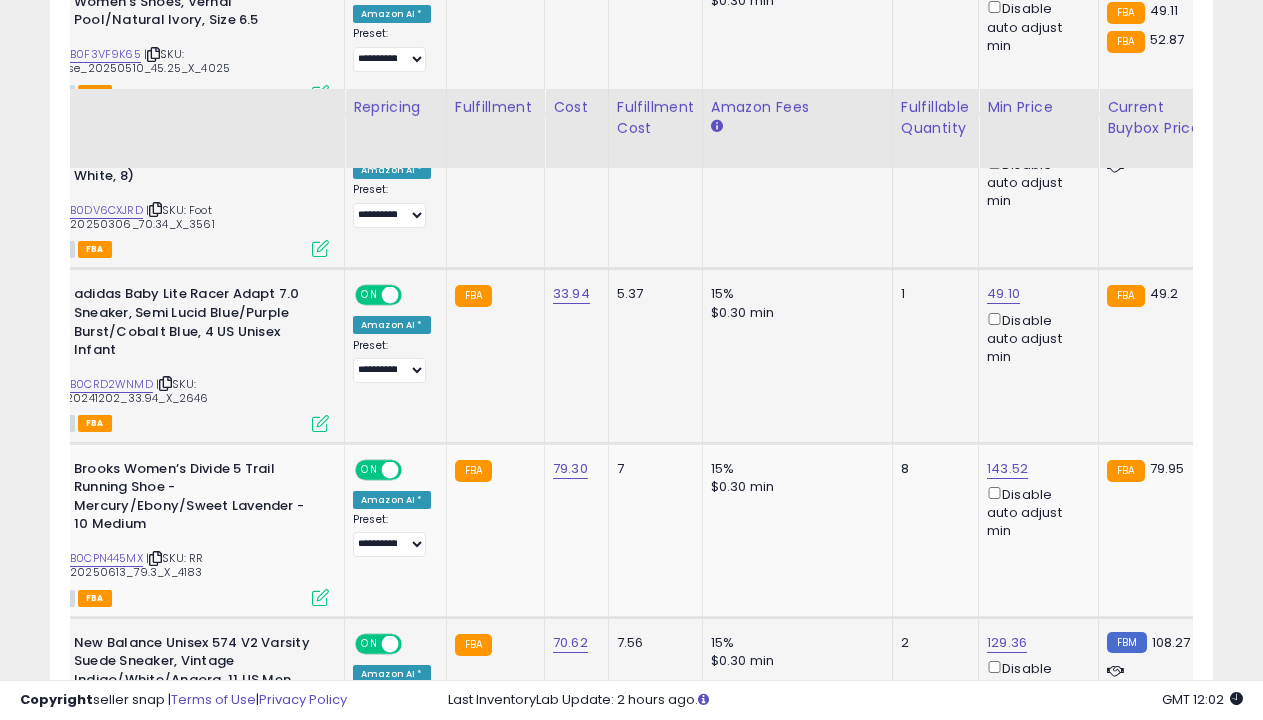 scroll, scrollTop: 1467, scrollLeft: 0, axis: vertical 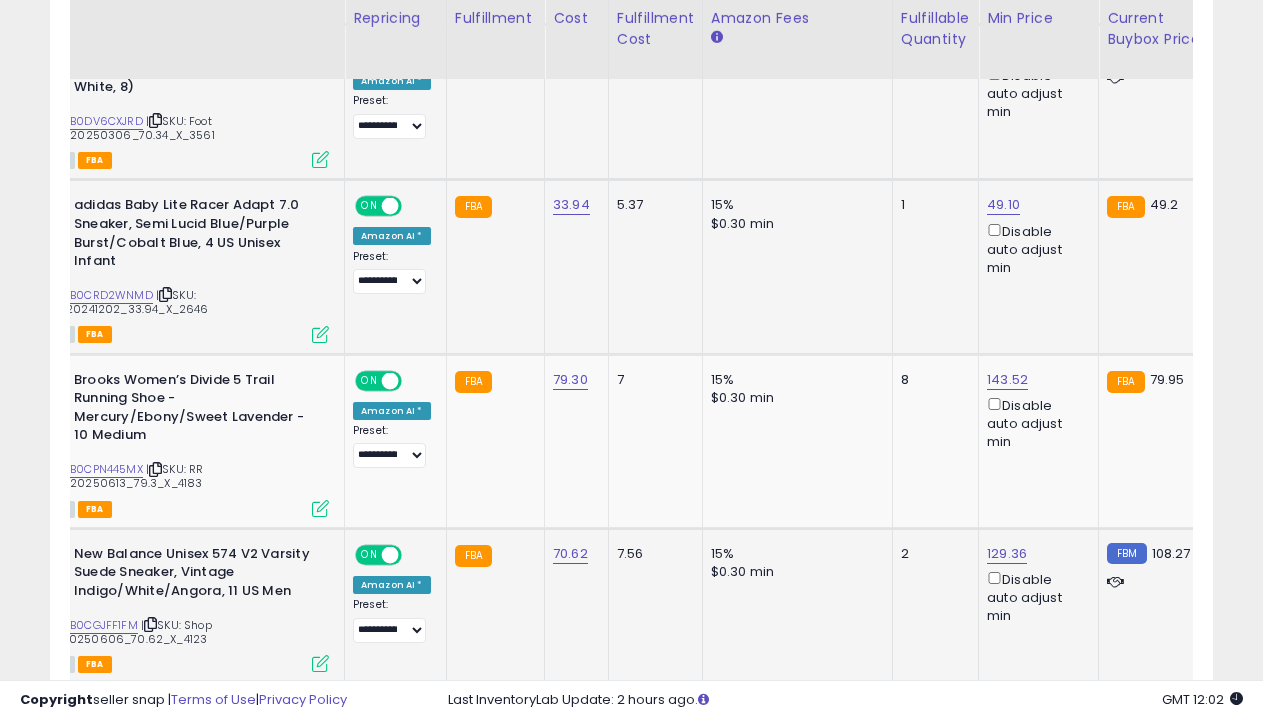 select on "**********" 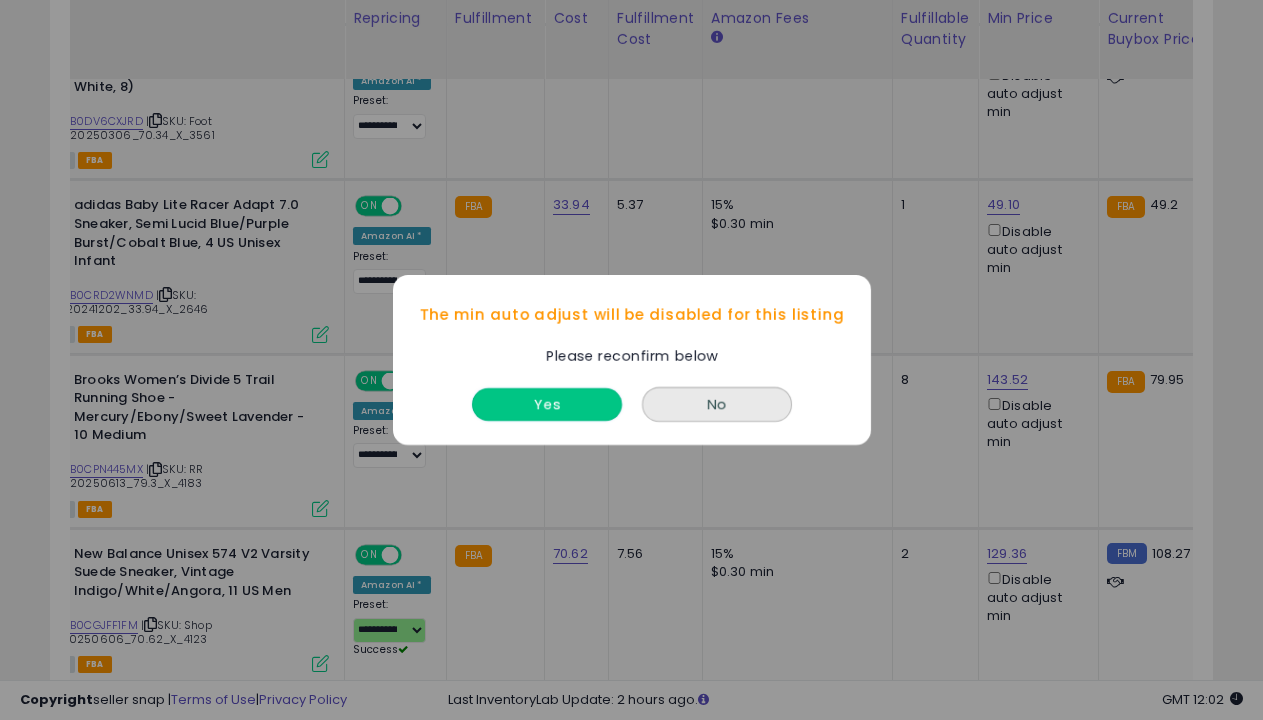 click on "Yes" at bounding box center (547, 404) 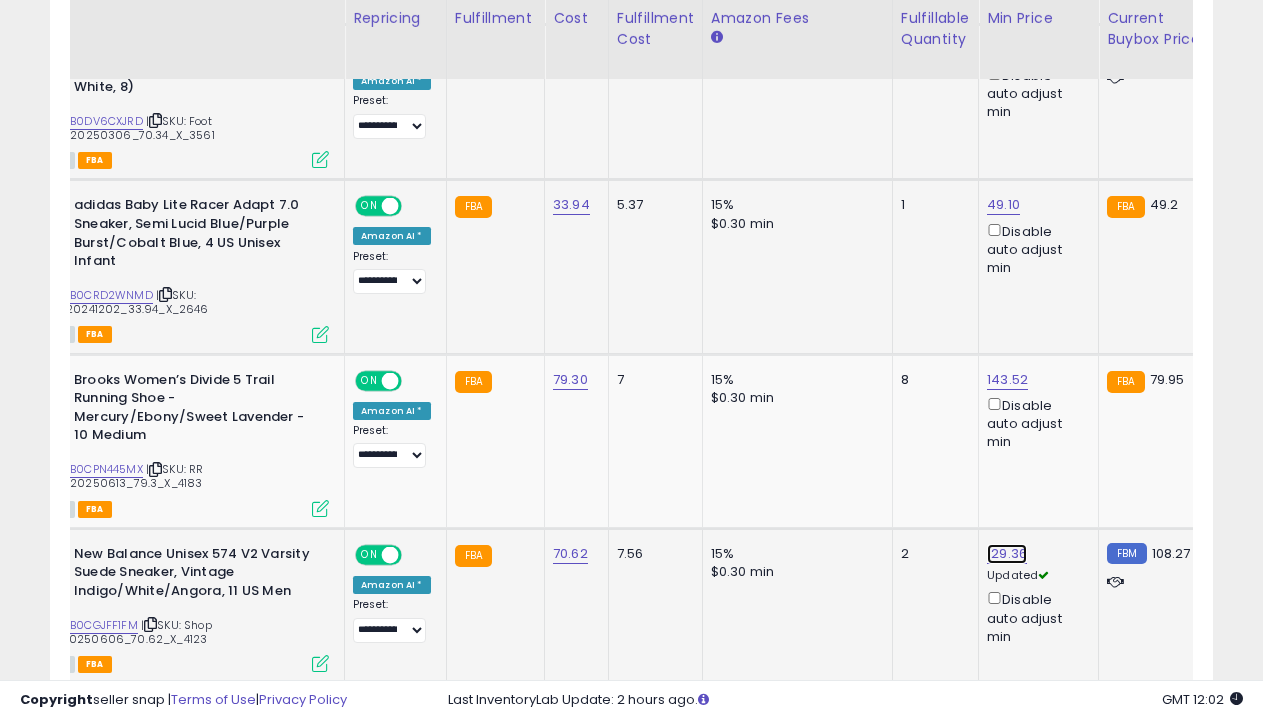 click on "129.36" at bounding box center [1003, -243] 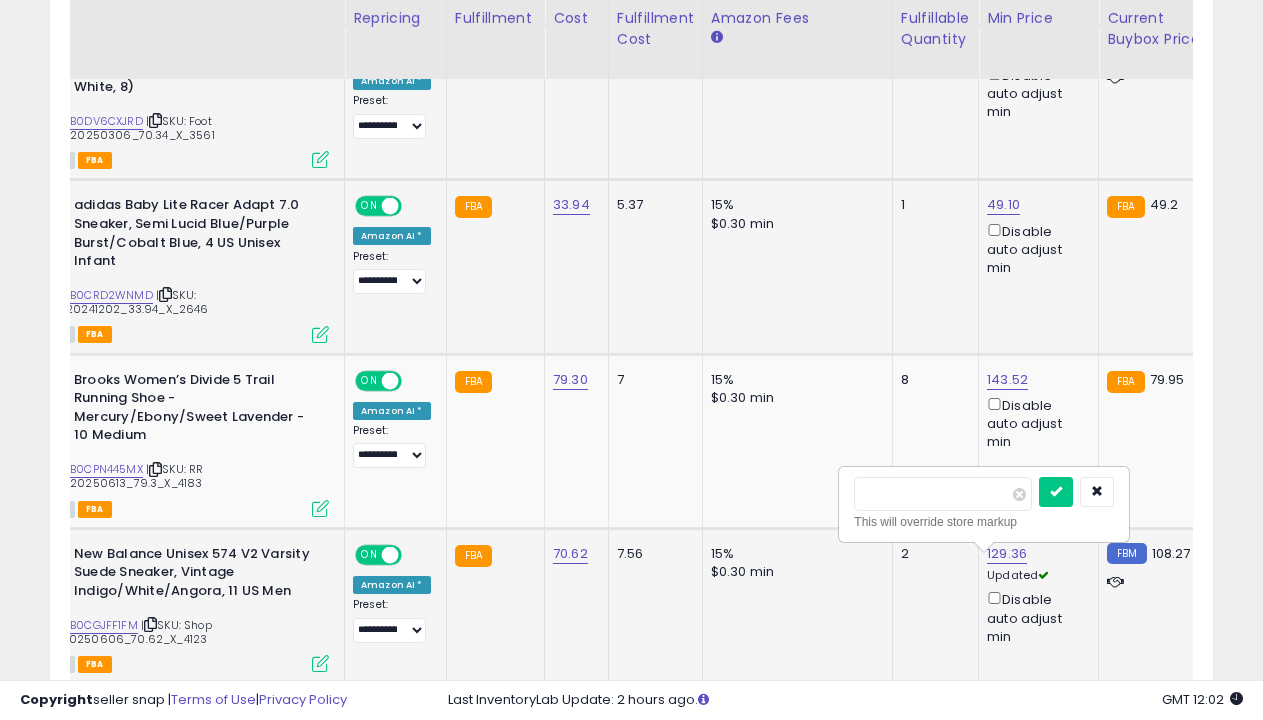 scroll, scrollTop: 0, scrollLeft: 101, axis: horizontal 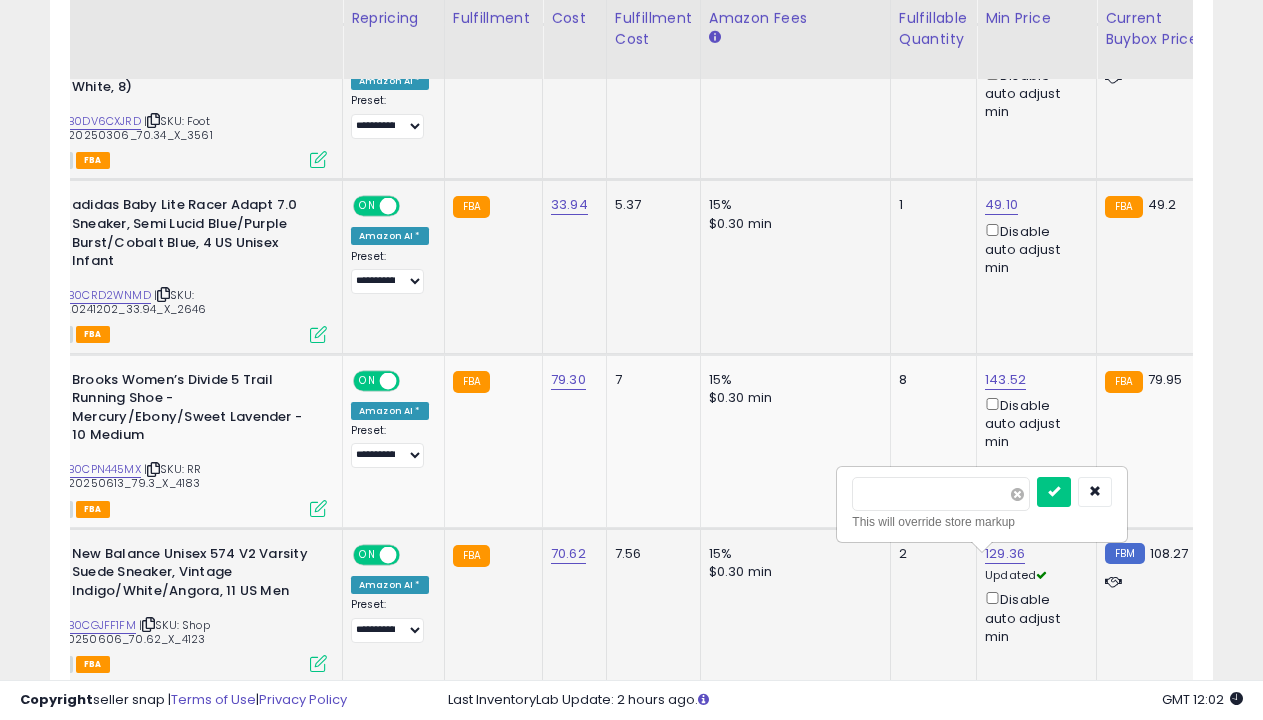 click at bounding box center (1017, 494) 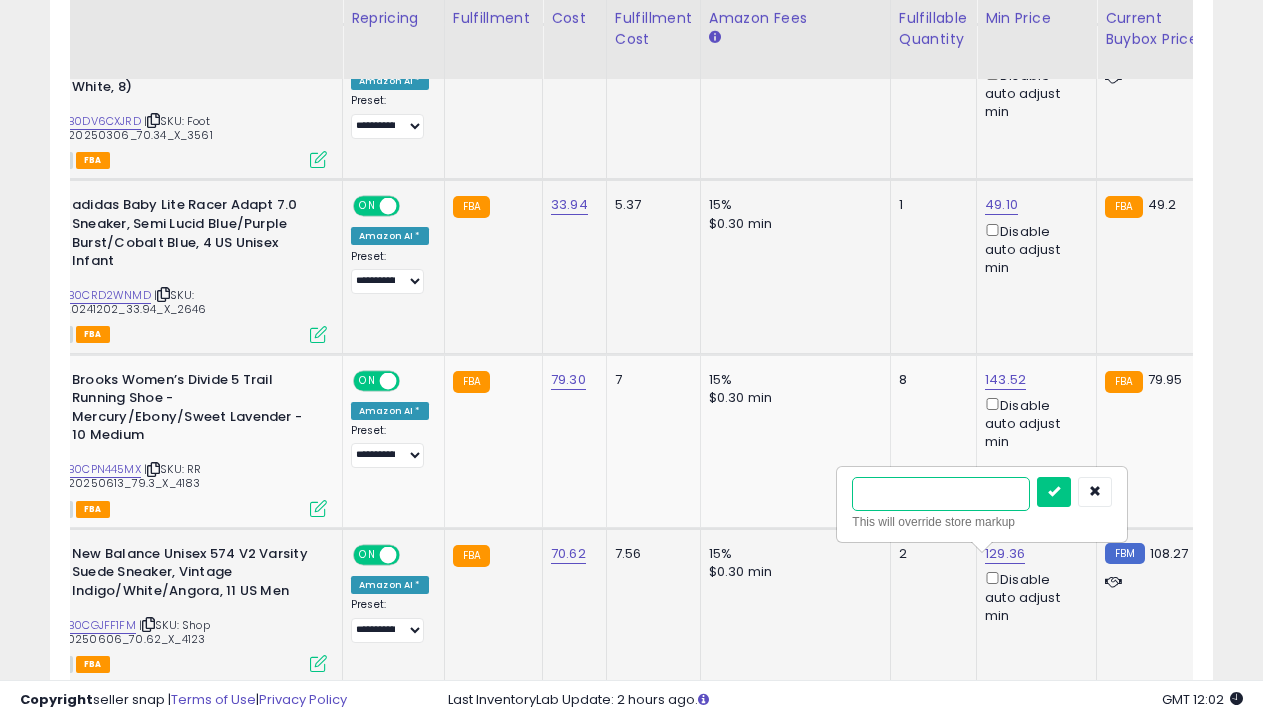 type on "******" 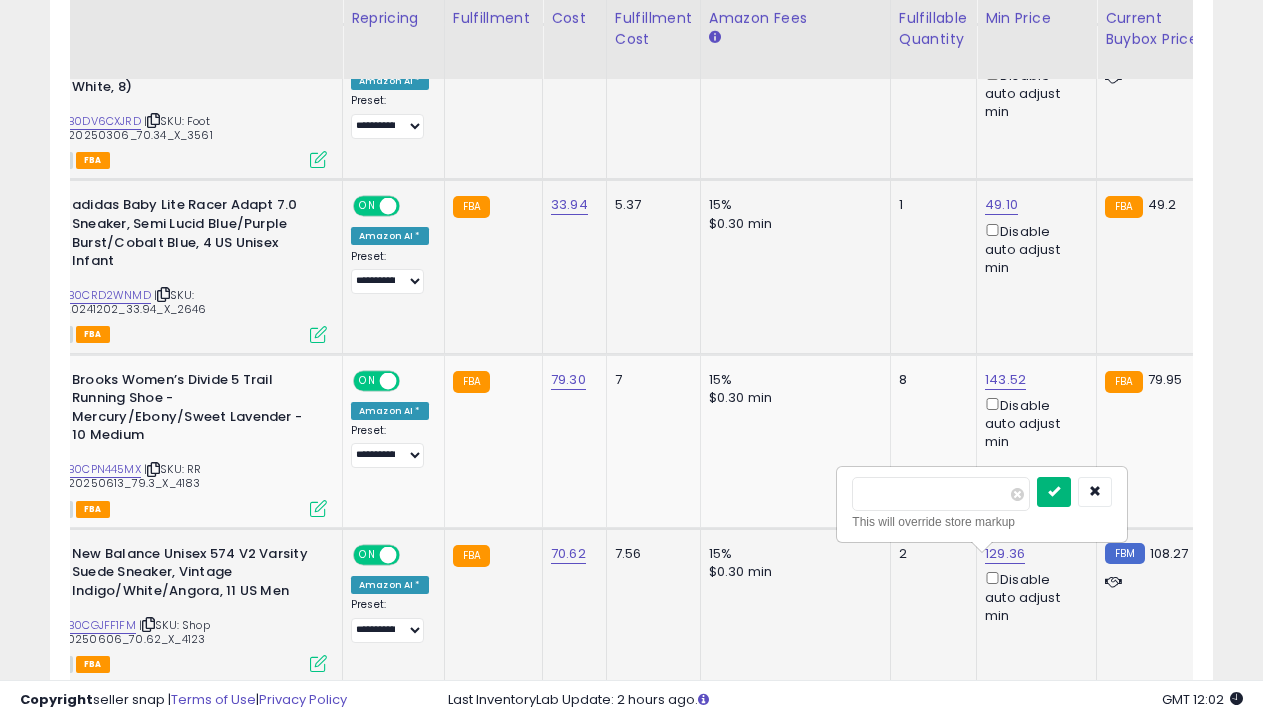click at bounding box center (1054, 491) 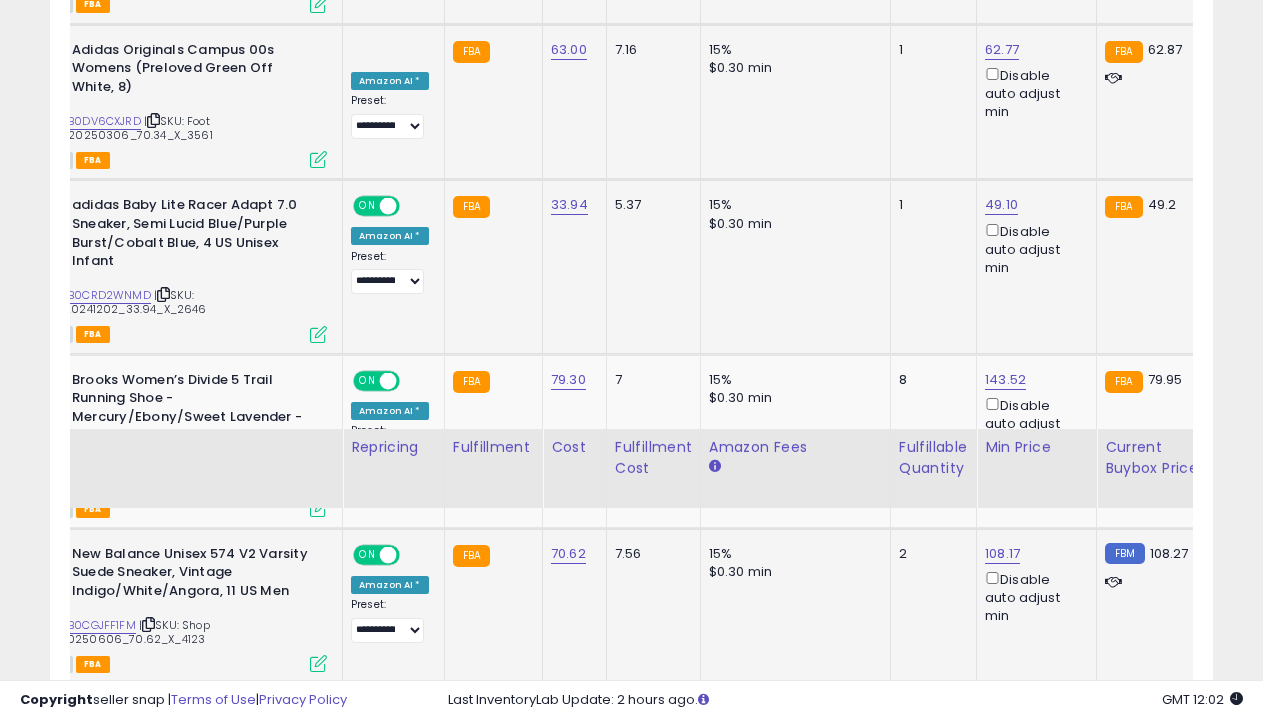 scroll, scrollTop: 1896, scrollLeft: 0, axis: vertical 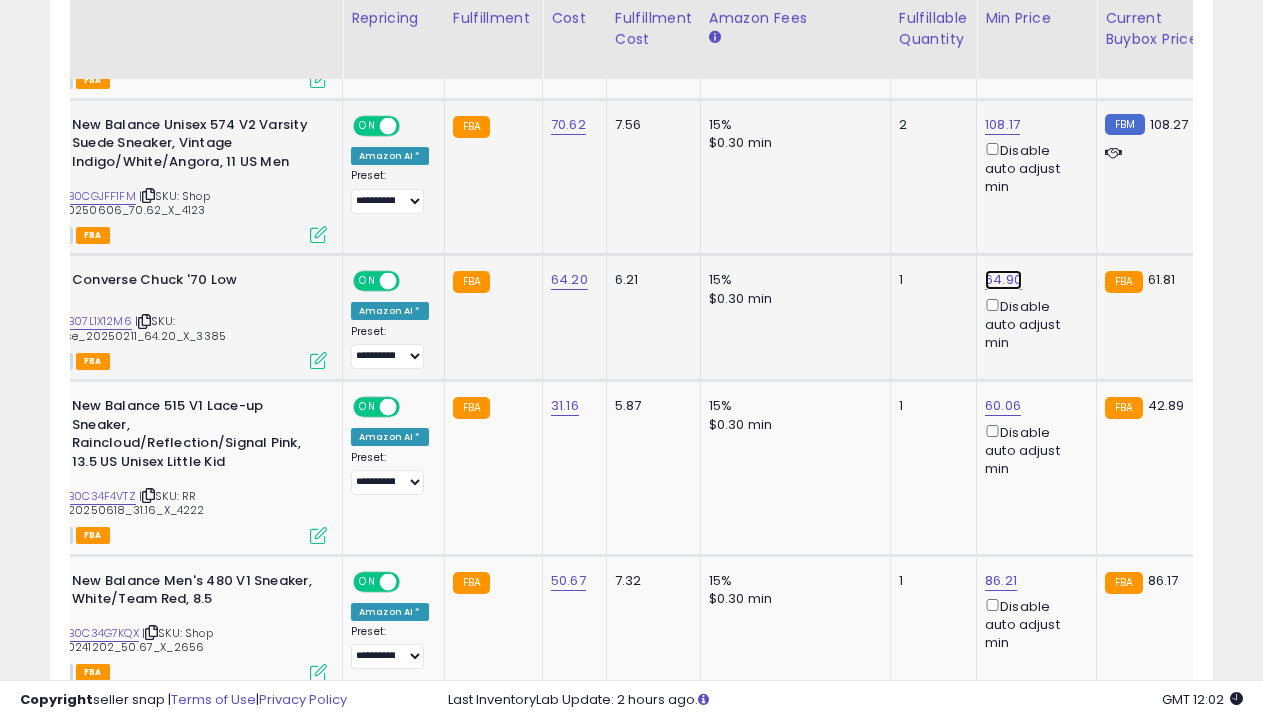 click on "64.90" at bounding box center (1001, -672) 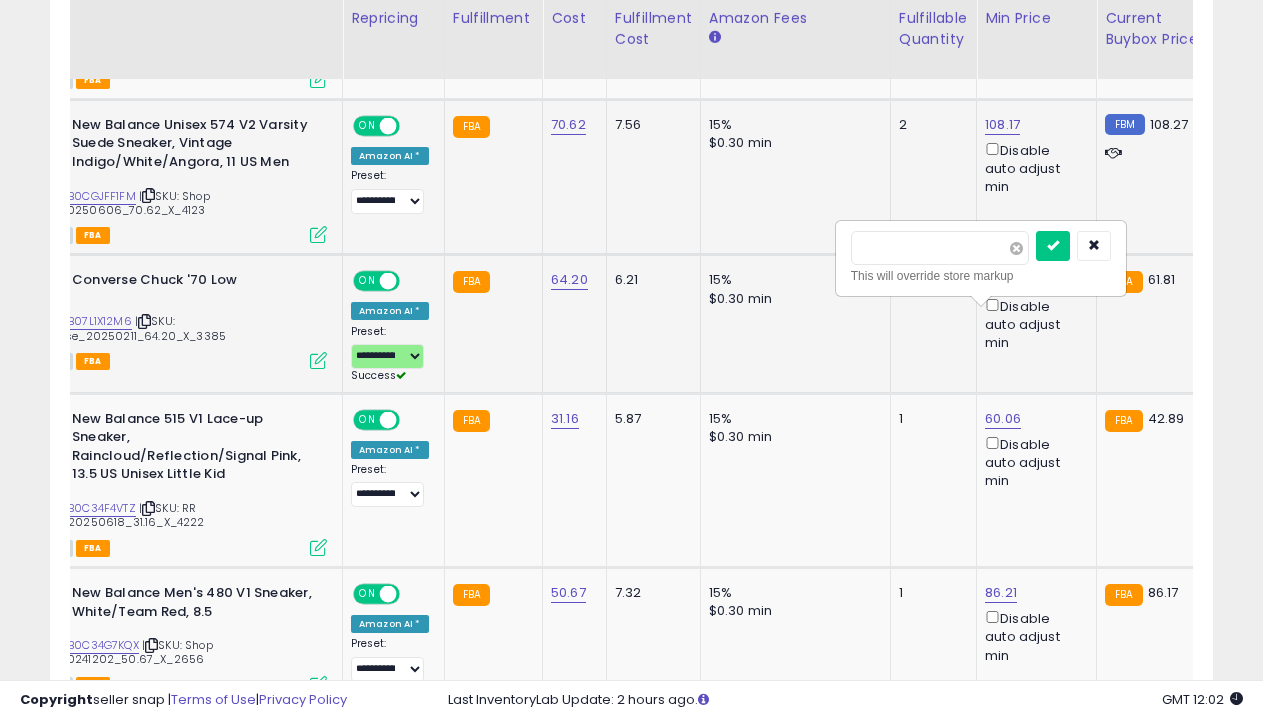 click at bounding box center (1016, 248) 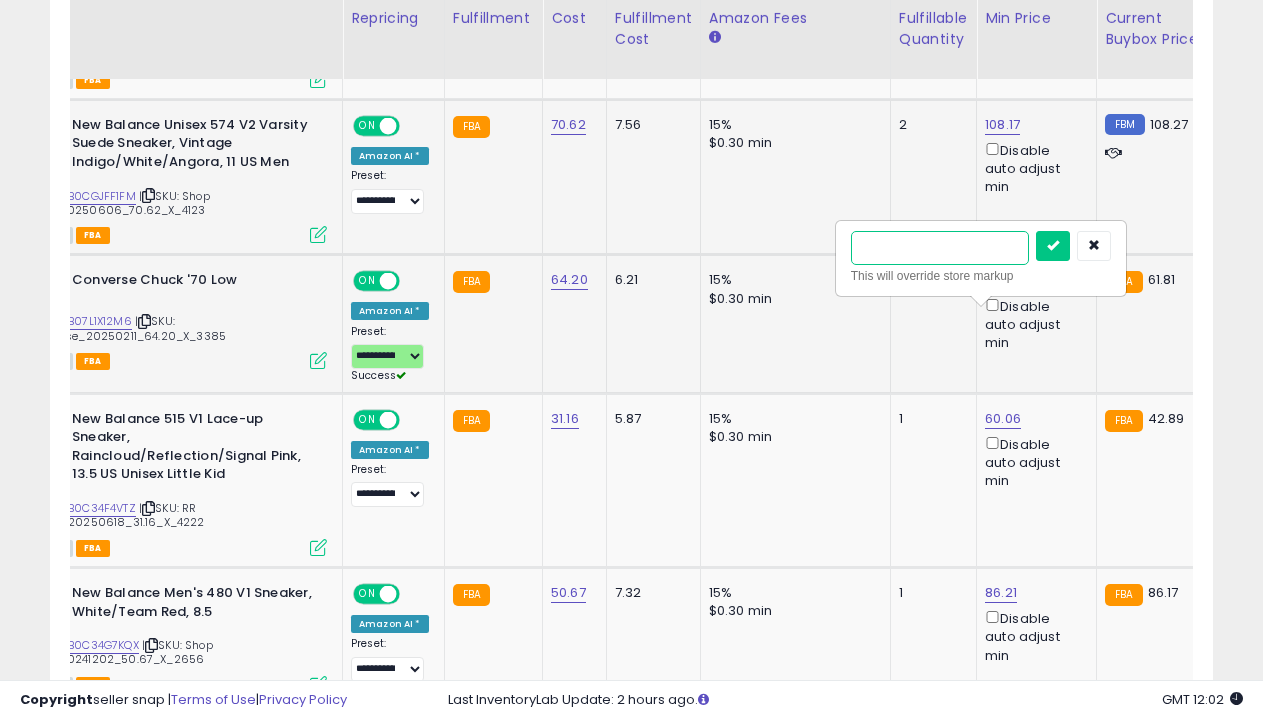 type on "*****" 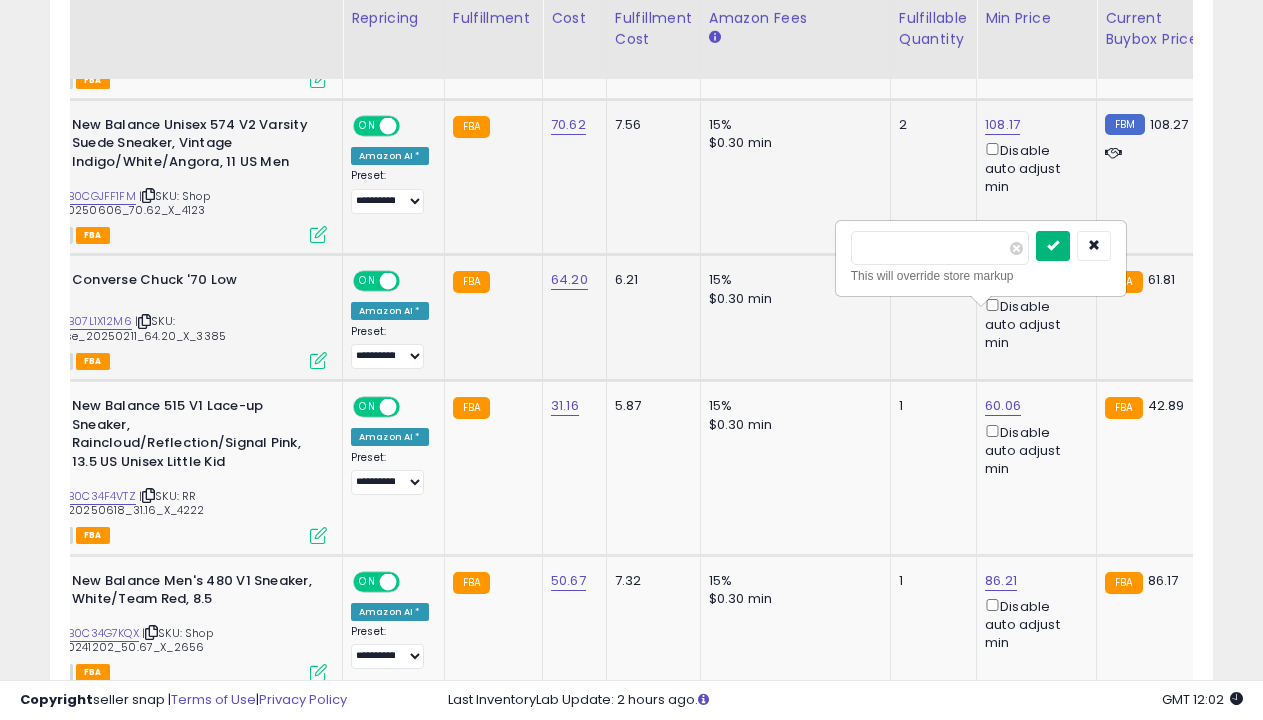 click at bounding box center [1053, 245] 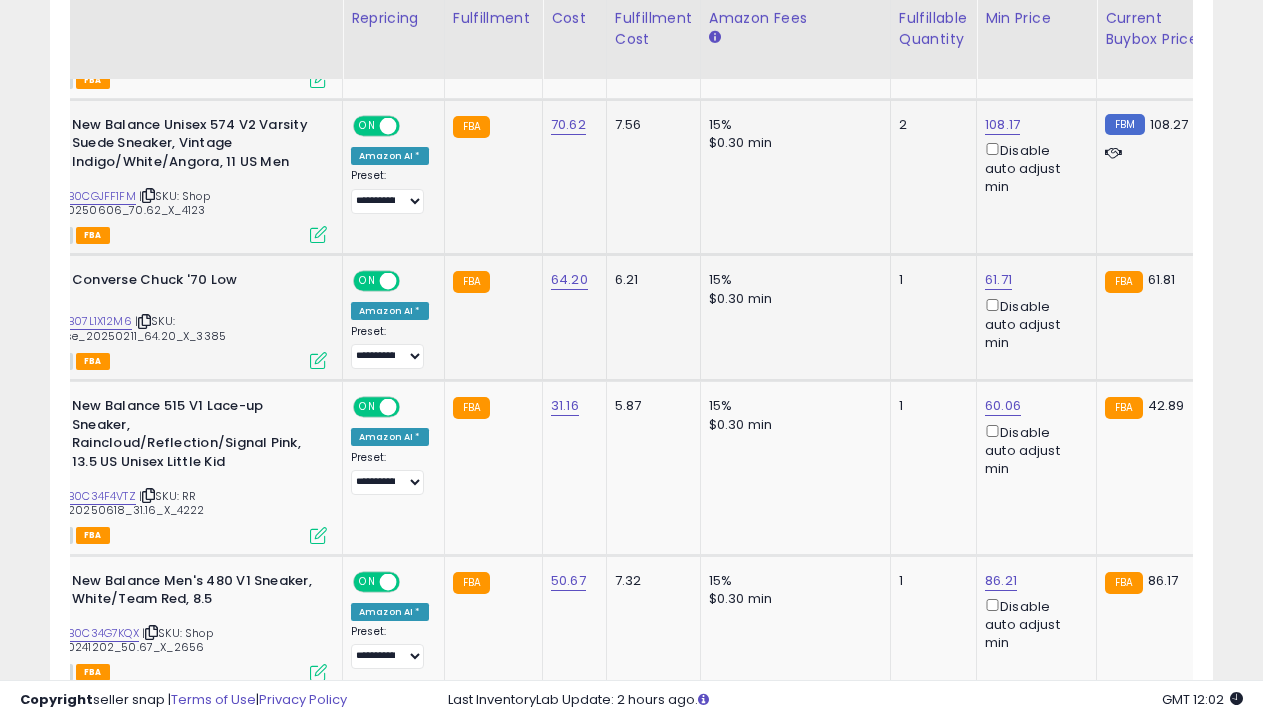 scroll, scrollTop: 2367, scrollLeft: 0, axis: vertical 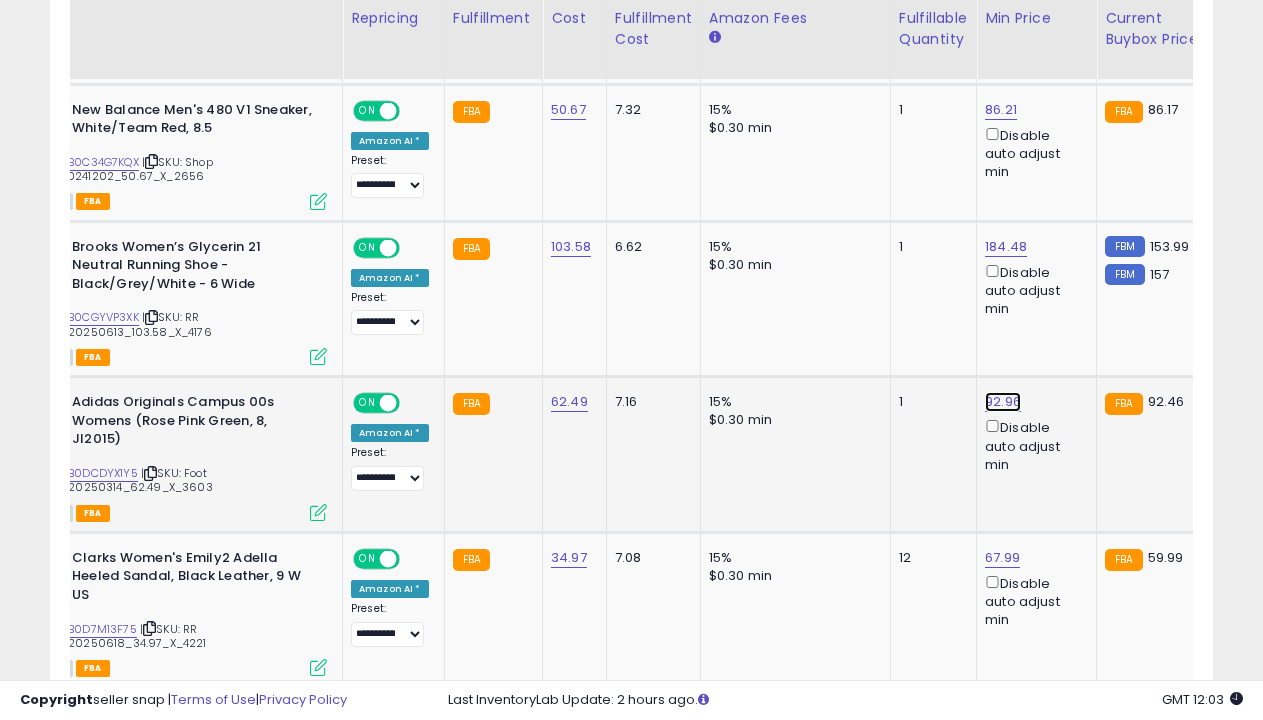 click on "92.96" at bounding box center [1001, -1143] 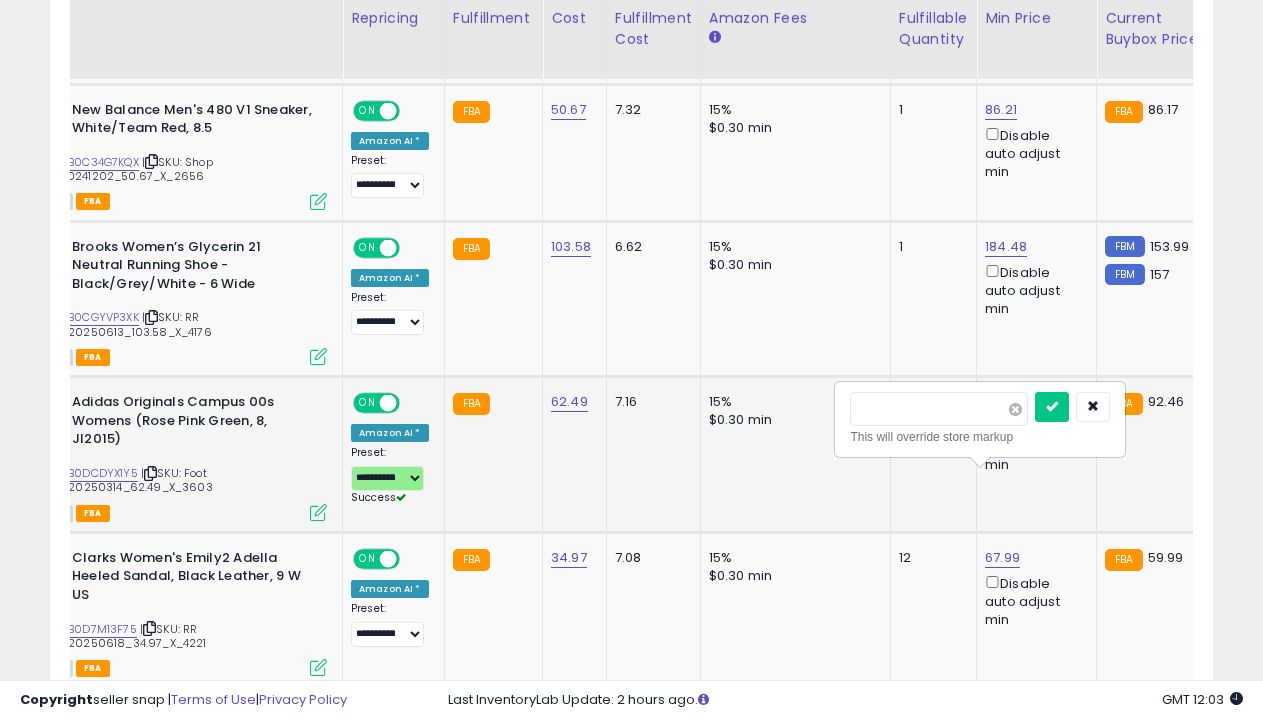 click at bounding box center (1015, 409) 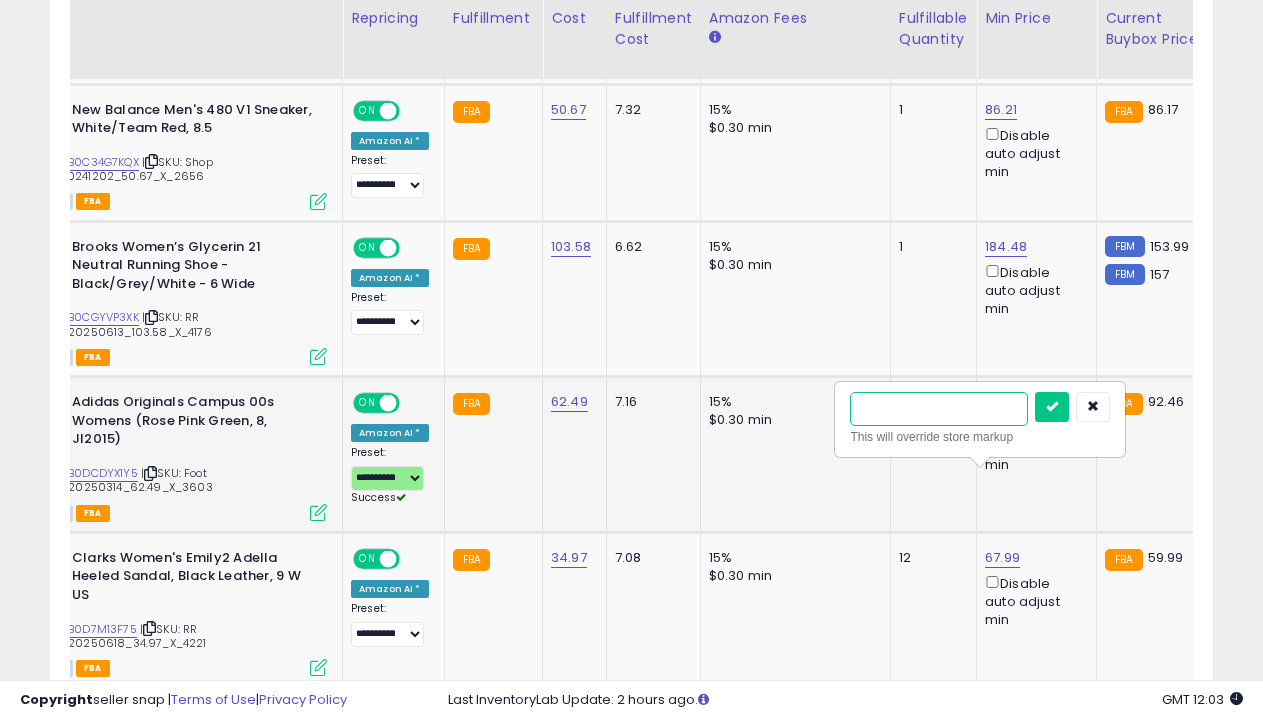 type on "*****" 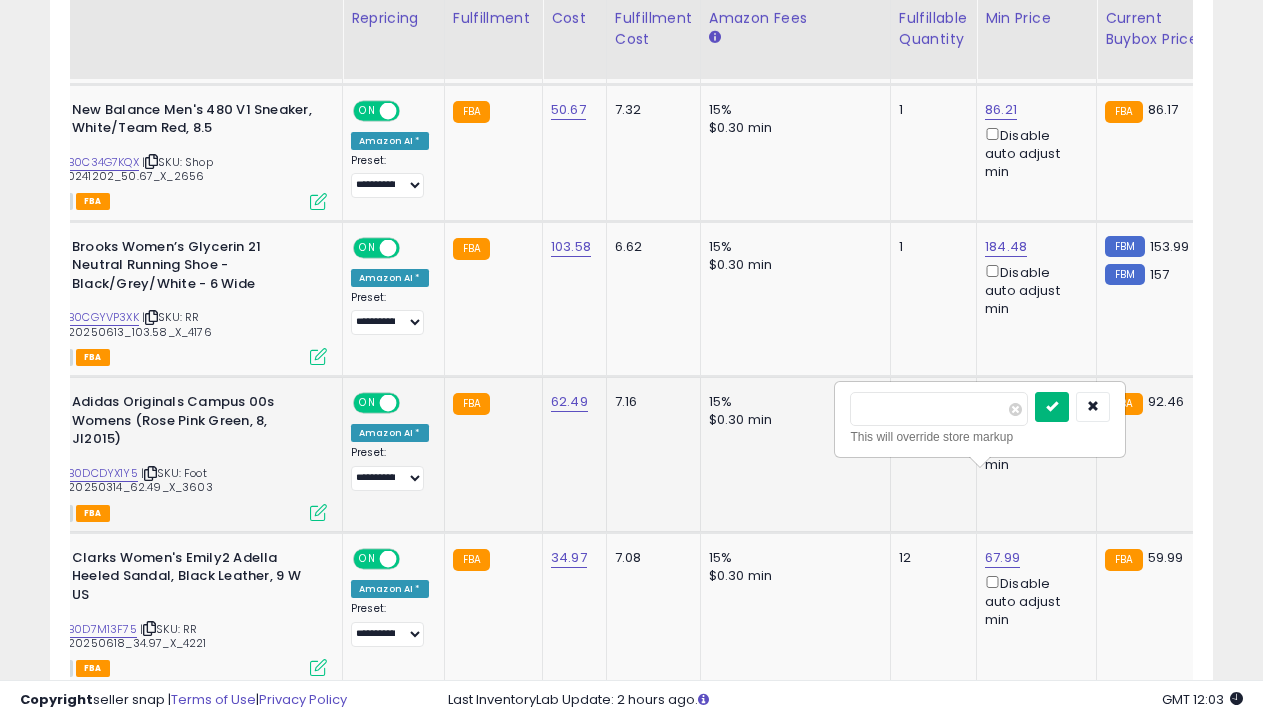 click at bounding box center (1052, 406) 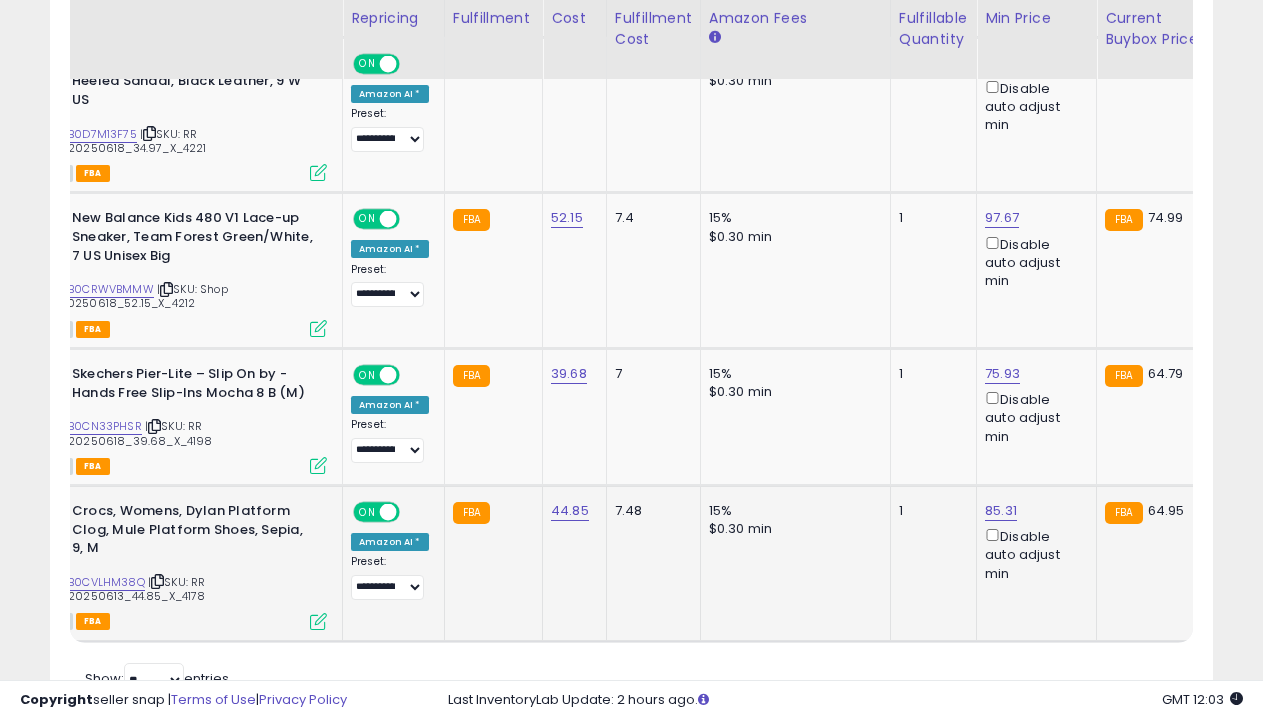 scroll, scrollTop: 2886, scrollLeft: 0, axis: vertical 